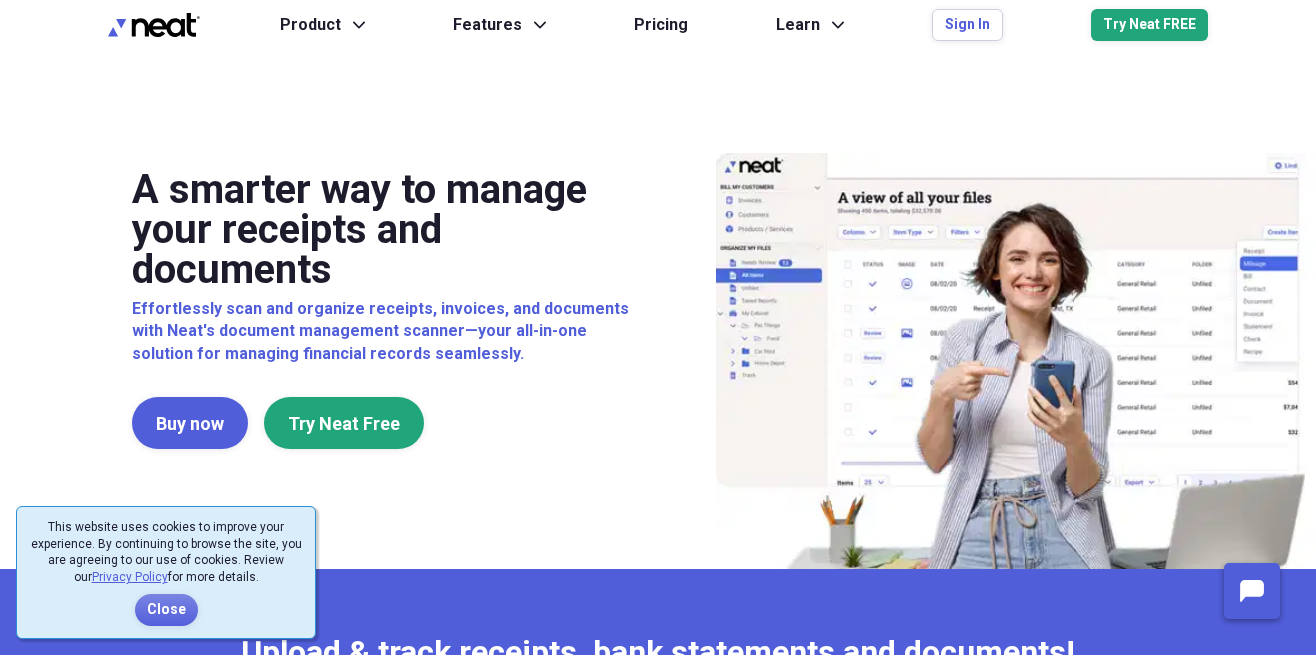 scroll, scrollTop: 0, scrollLeft: 0, axis: both 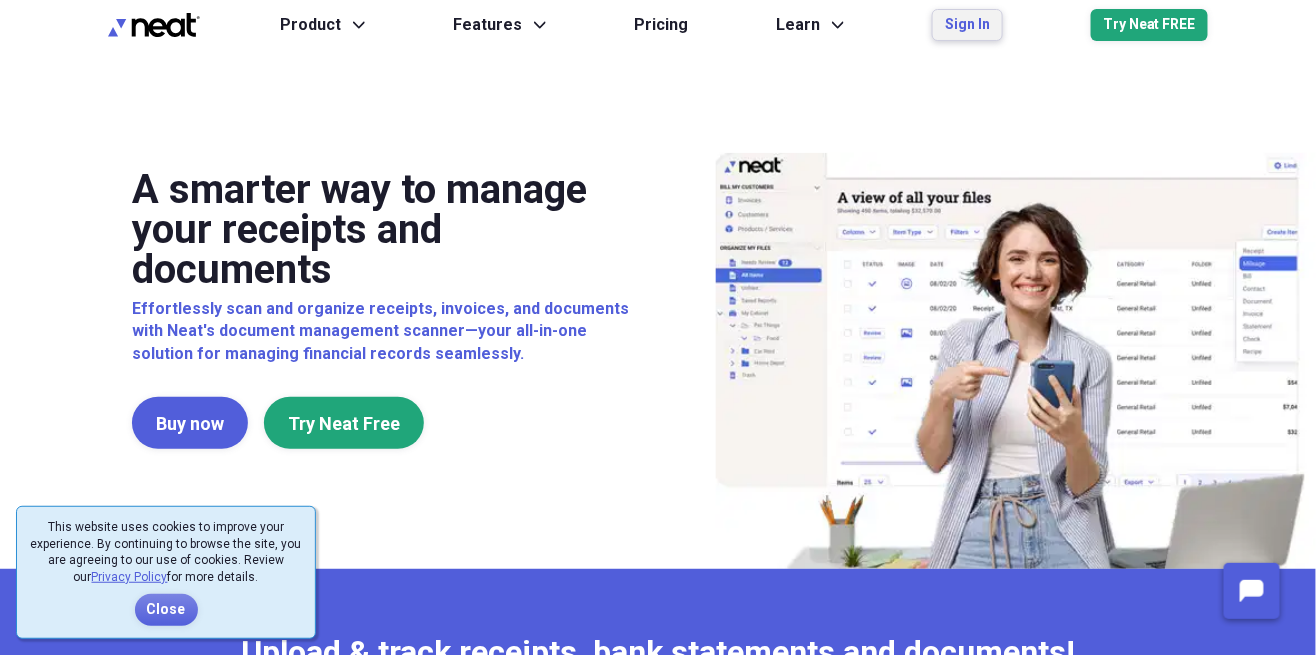 click on "Sign In" at bounding box center (967, 25) 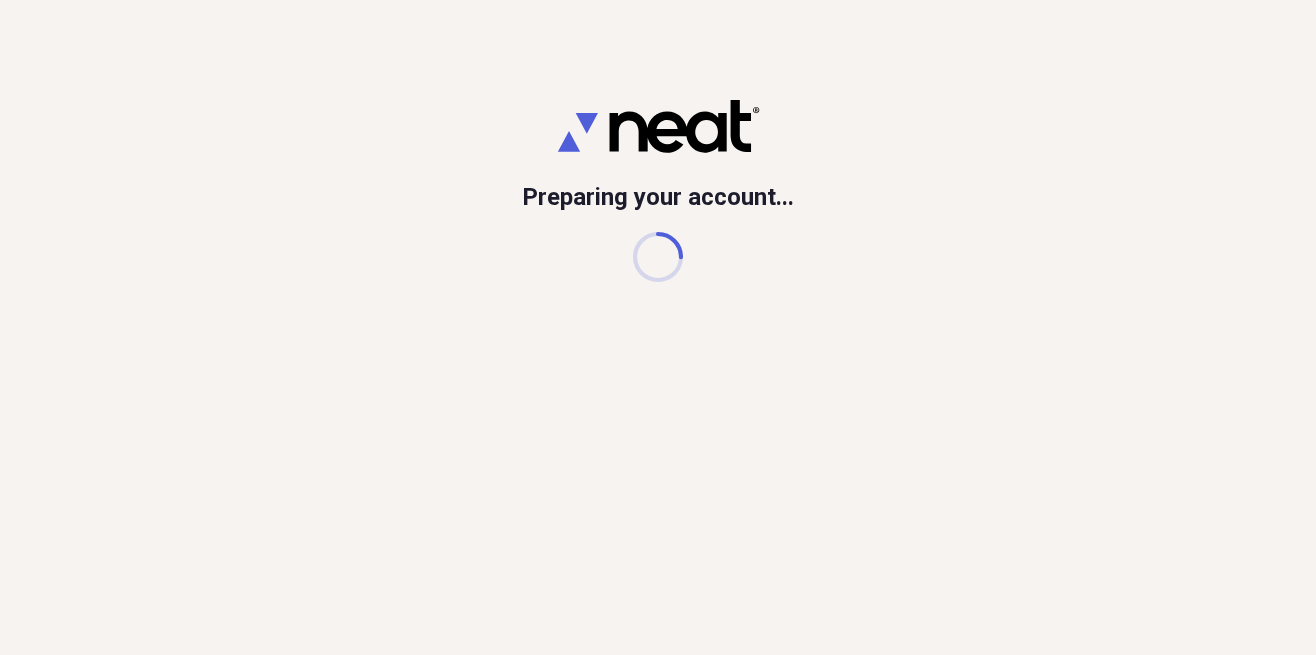 scroll, scrollTop: 0, scrollLeft: 0, axis: both 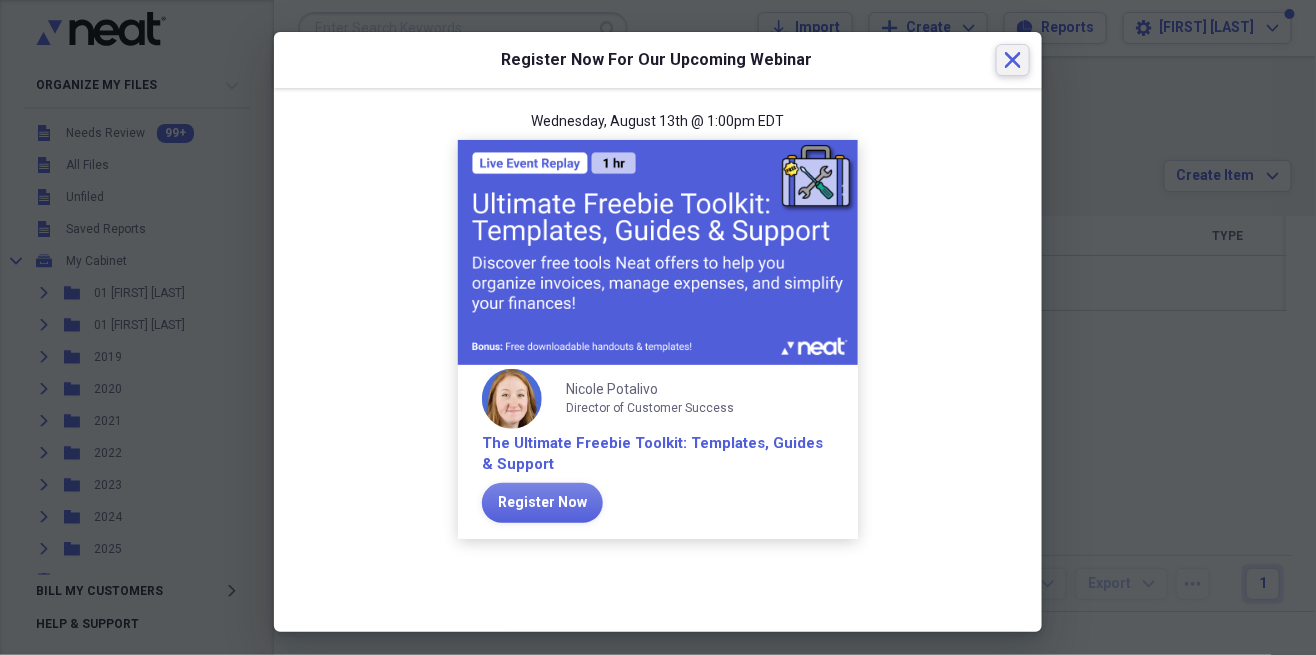 click on "Close" at bounding box center (1013, 60) 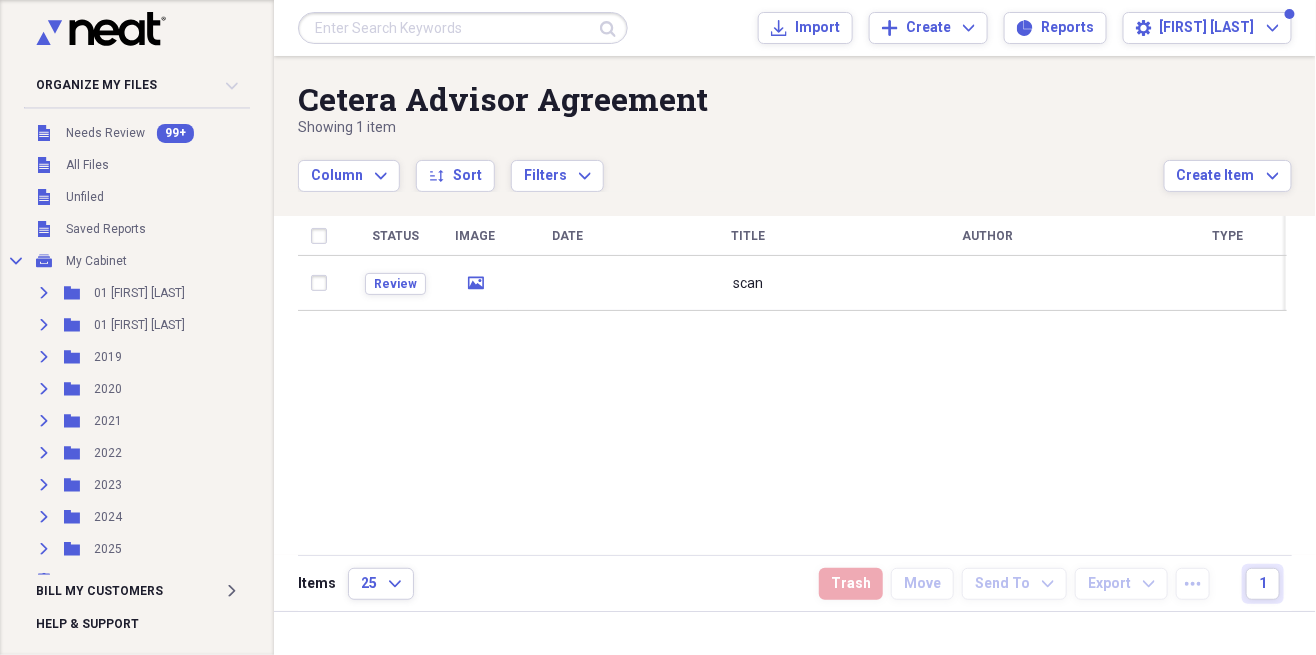 click on "scan" at bounding box center [748, 283] 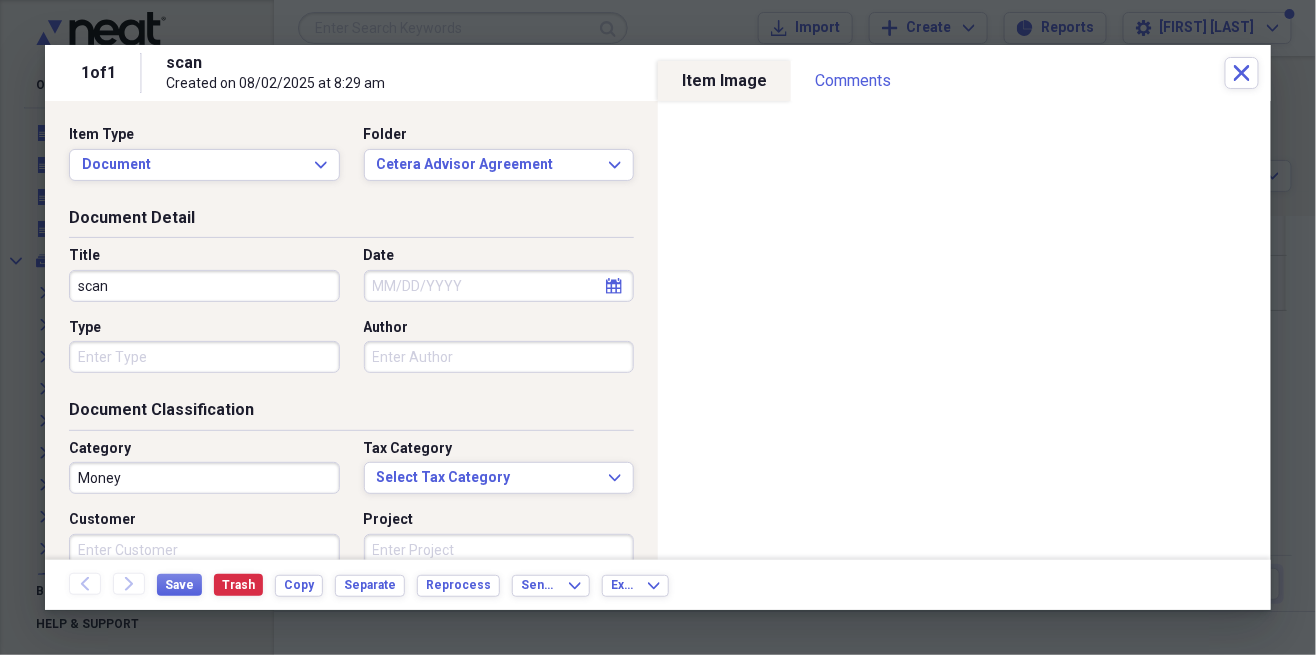 click on "scan" at bounding box center (204, 286) 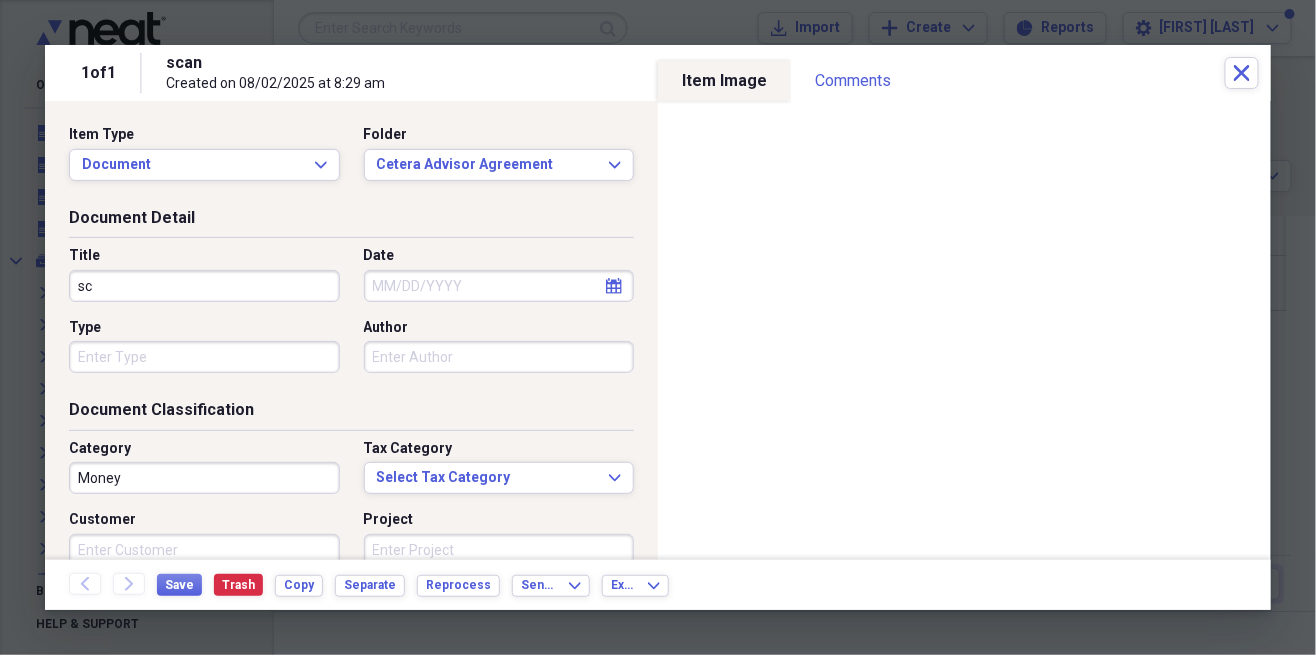 type on "s" 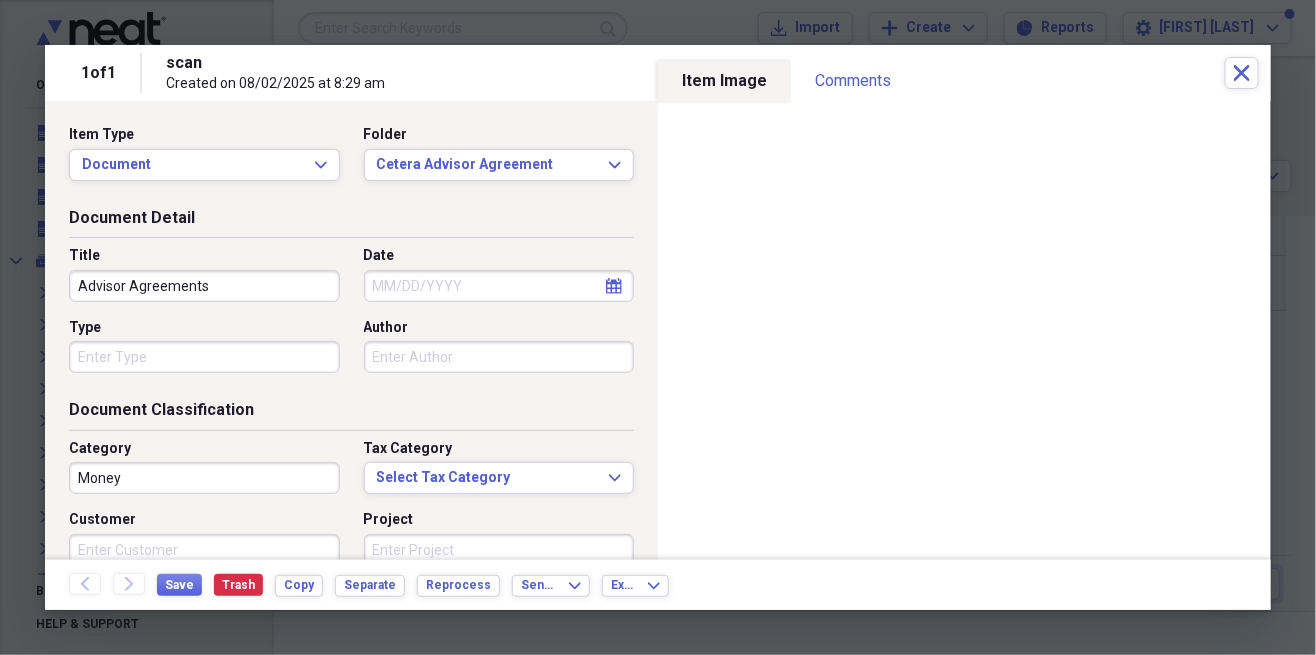 type on "Advisor Agreements" 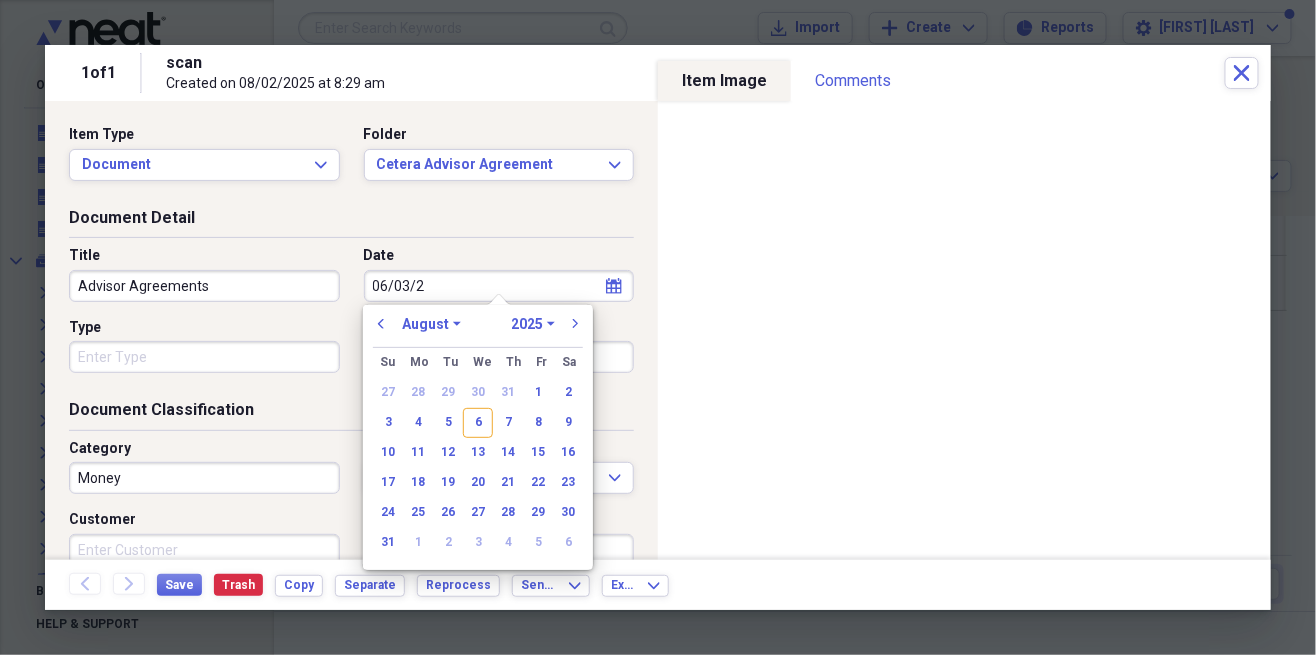 type on "[DATE]" 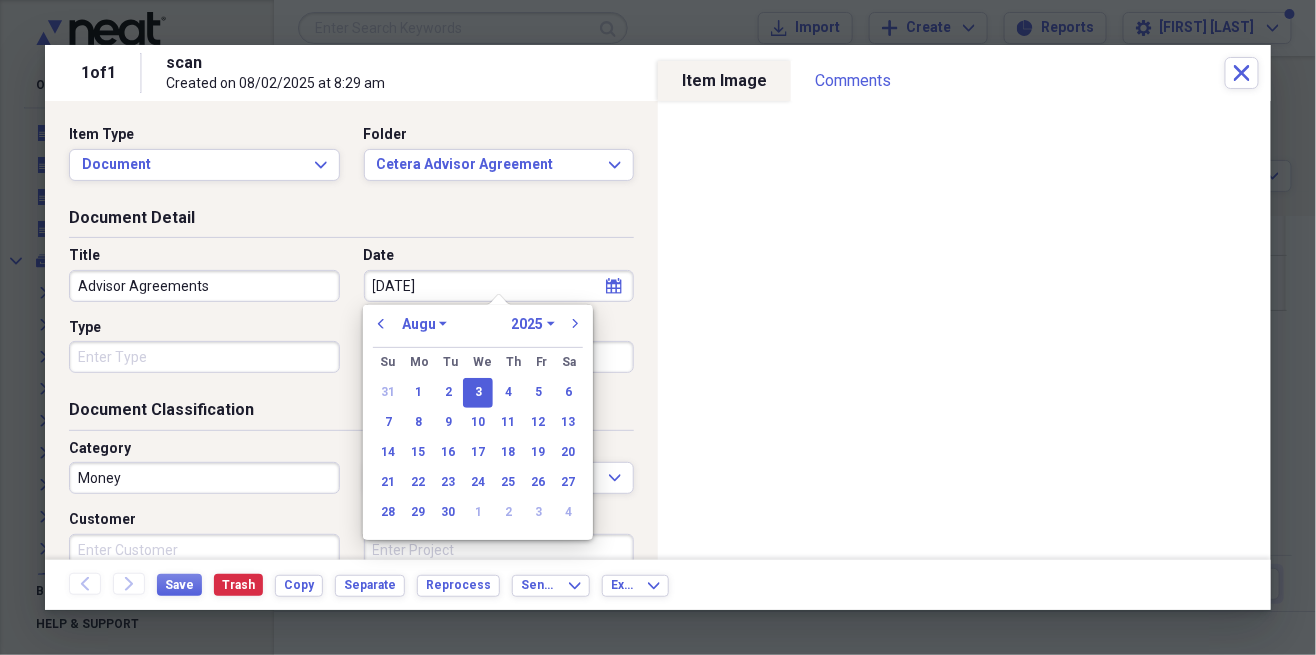 select on "5" 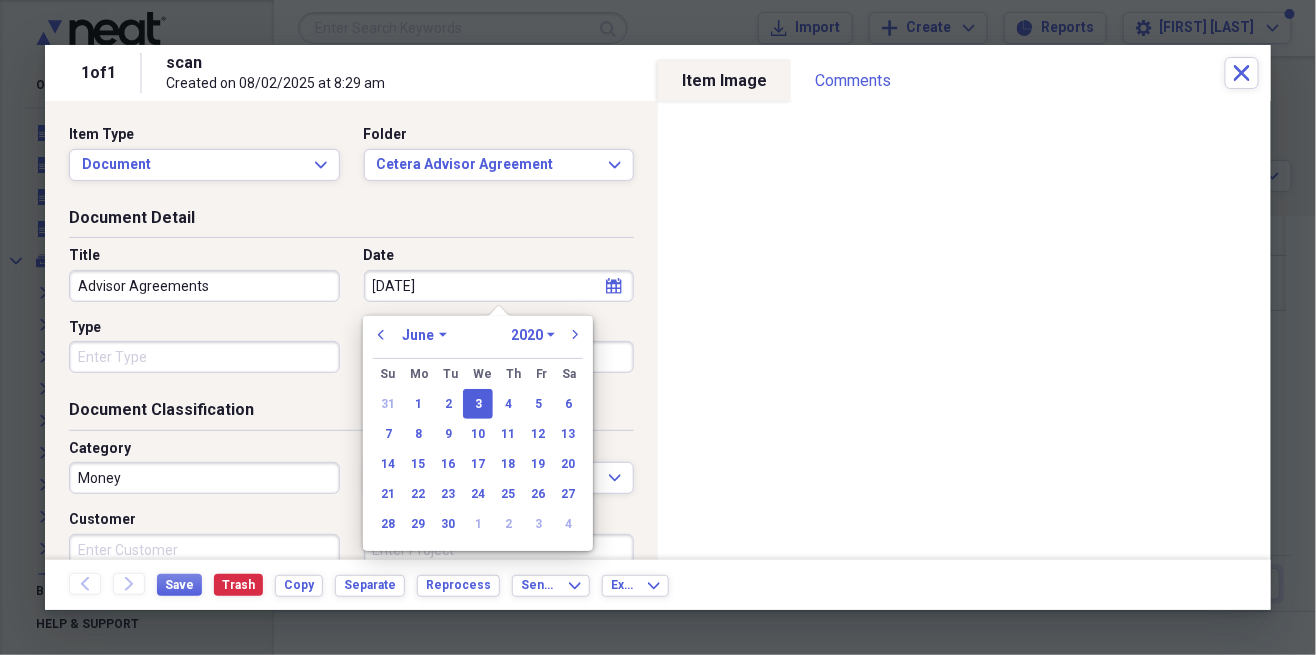 type on "06/03/2019" 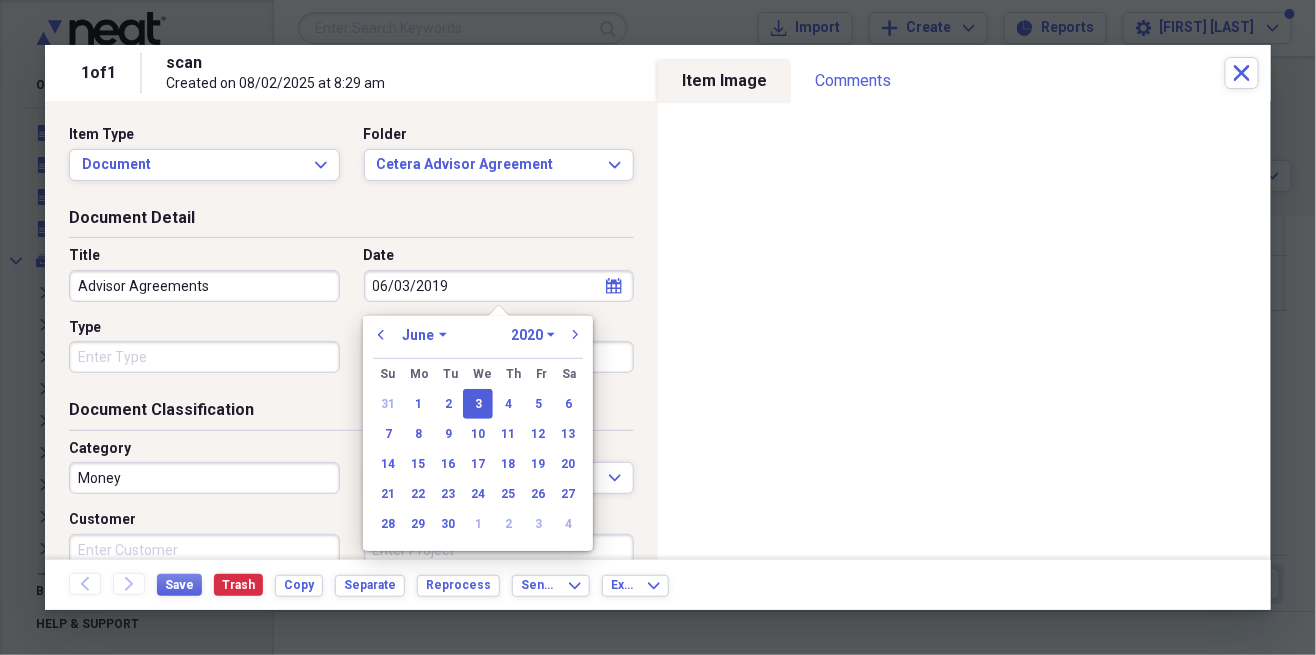 select on "2019" 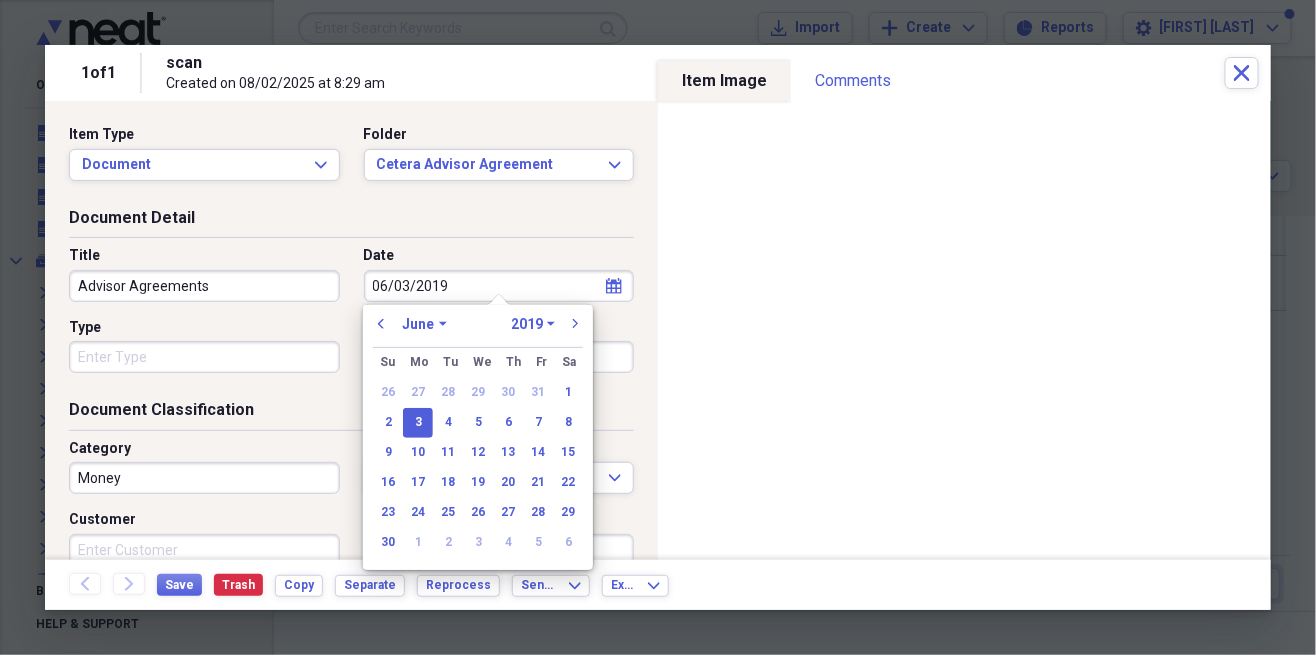 click on "06/03/2019" at bounding box center [499, 286] 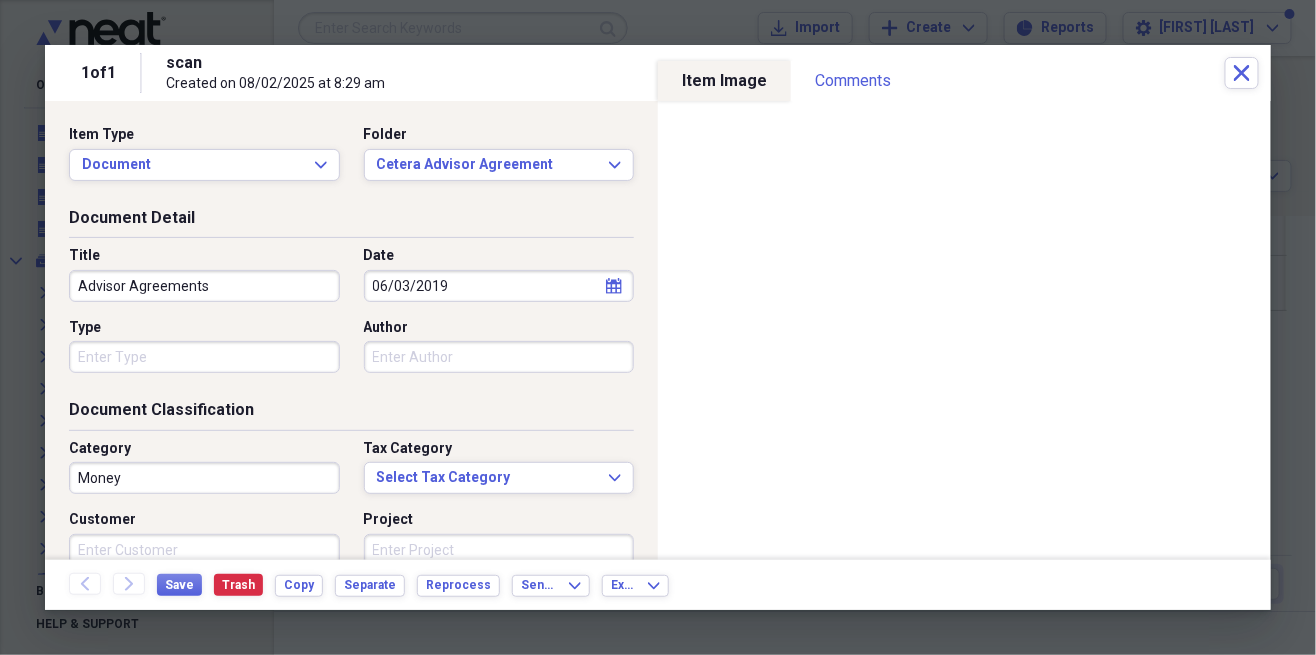 click on "Author" at bounding box center [499, 357] 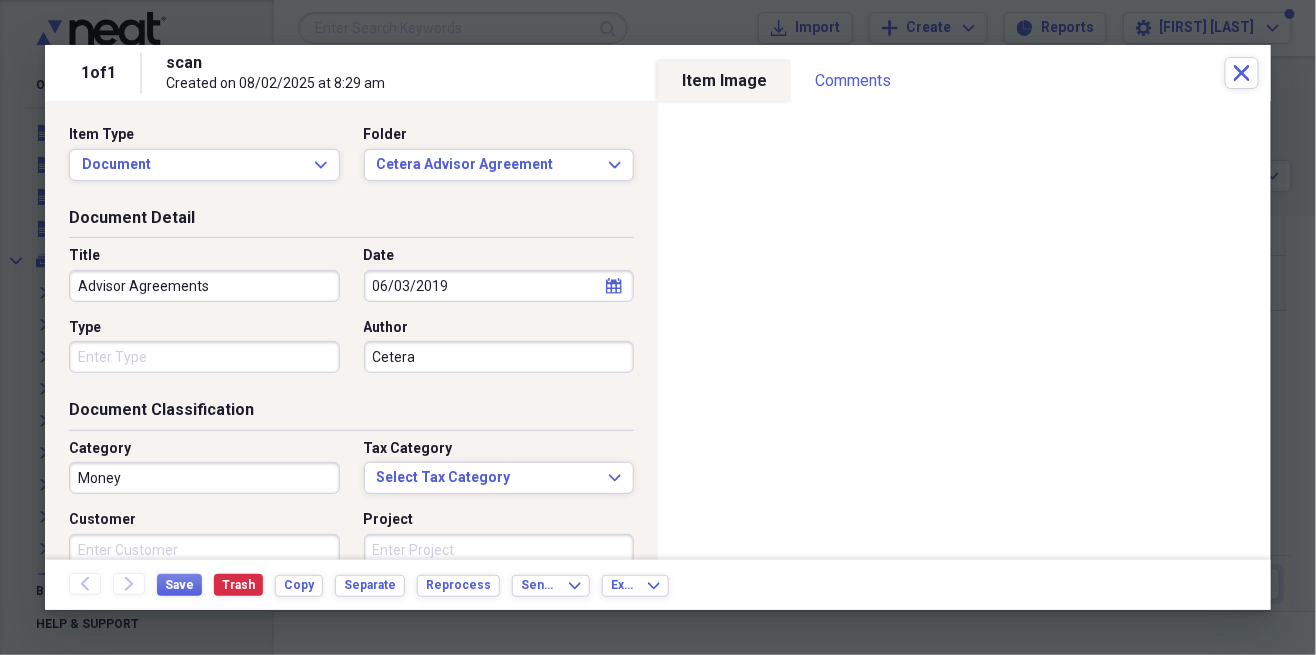type on "Cetera" 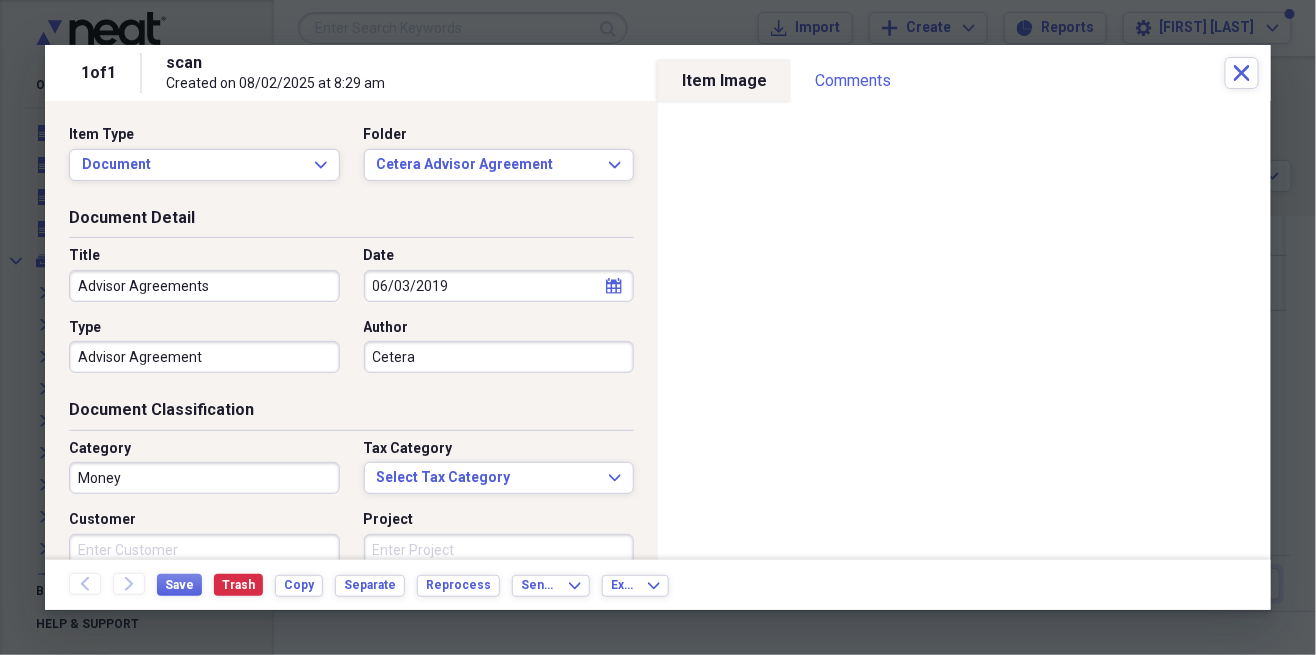 type on "Advisor Agreement" 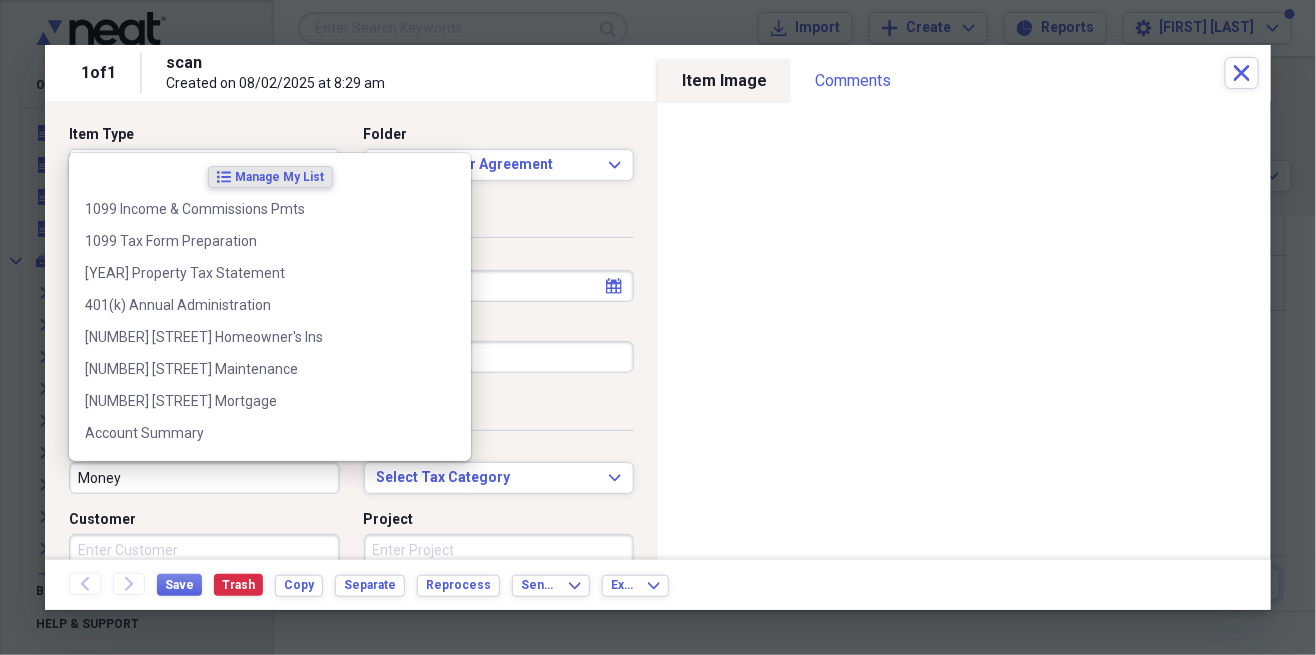 click on "Document Classification" at bounding box center [351, 414] 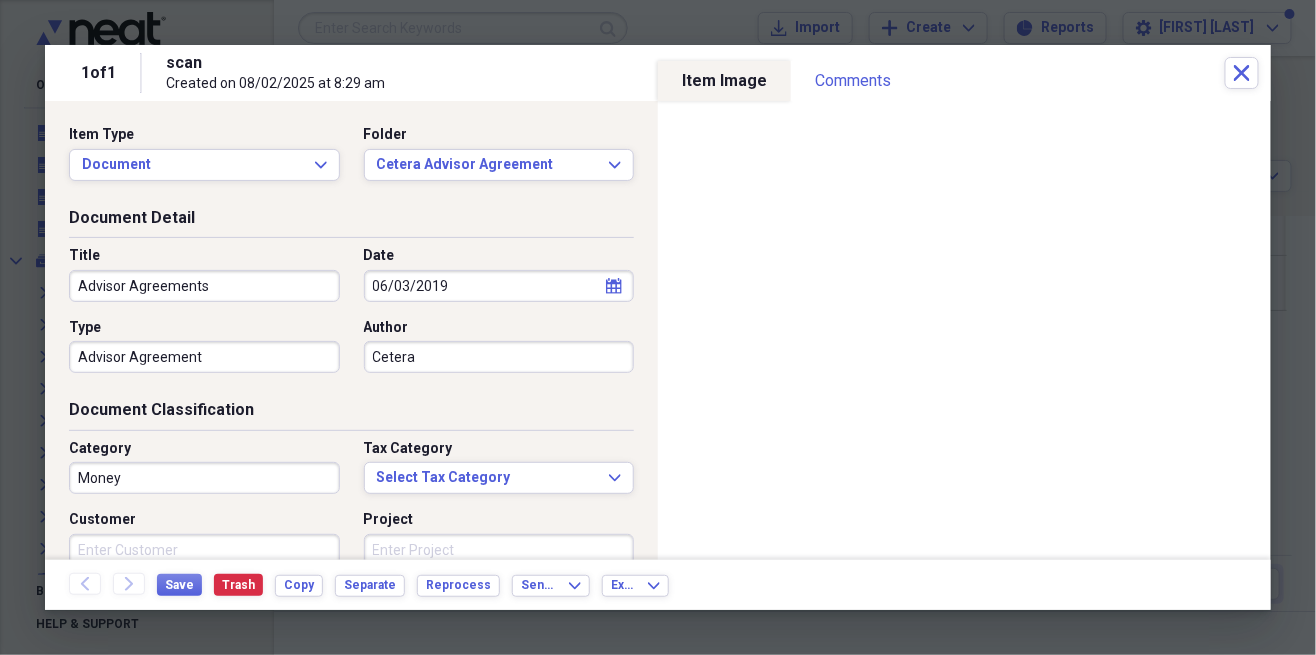click on "Money" at bounding box center [204, 478] 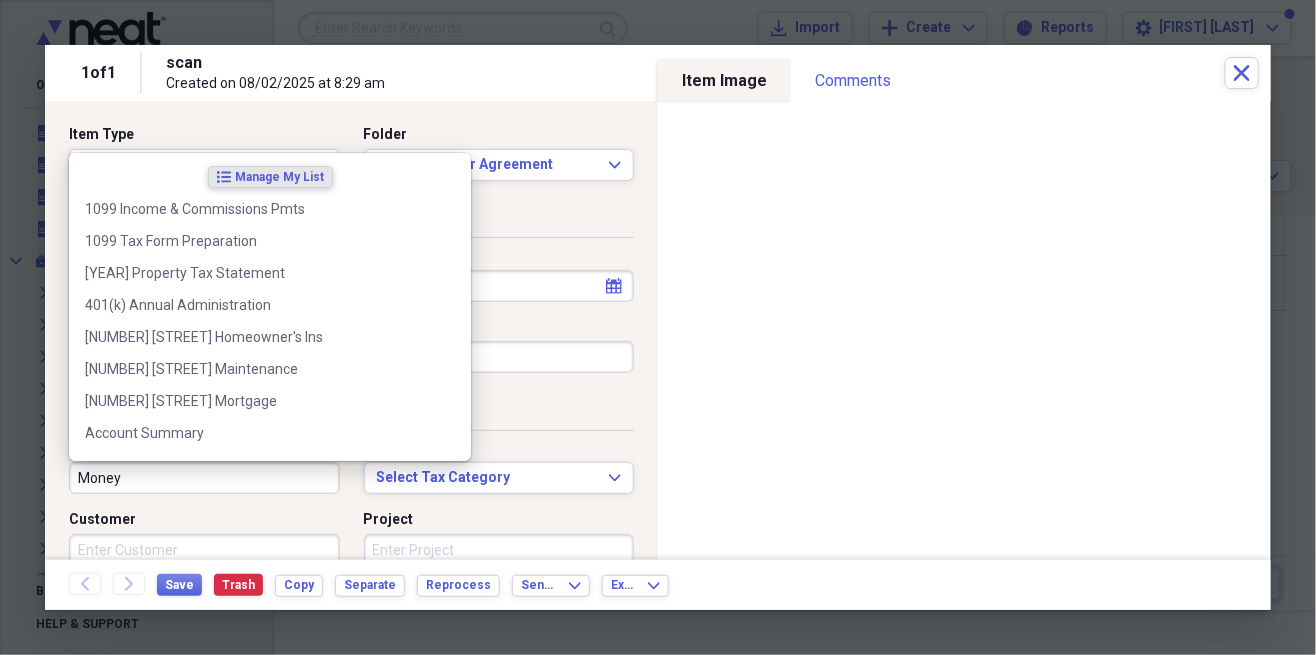 type on "f" 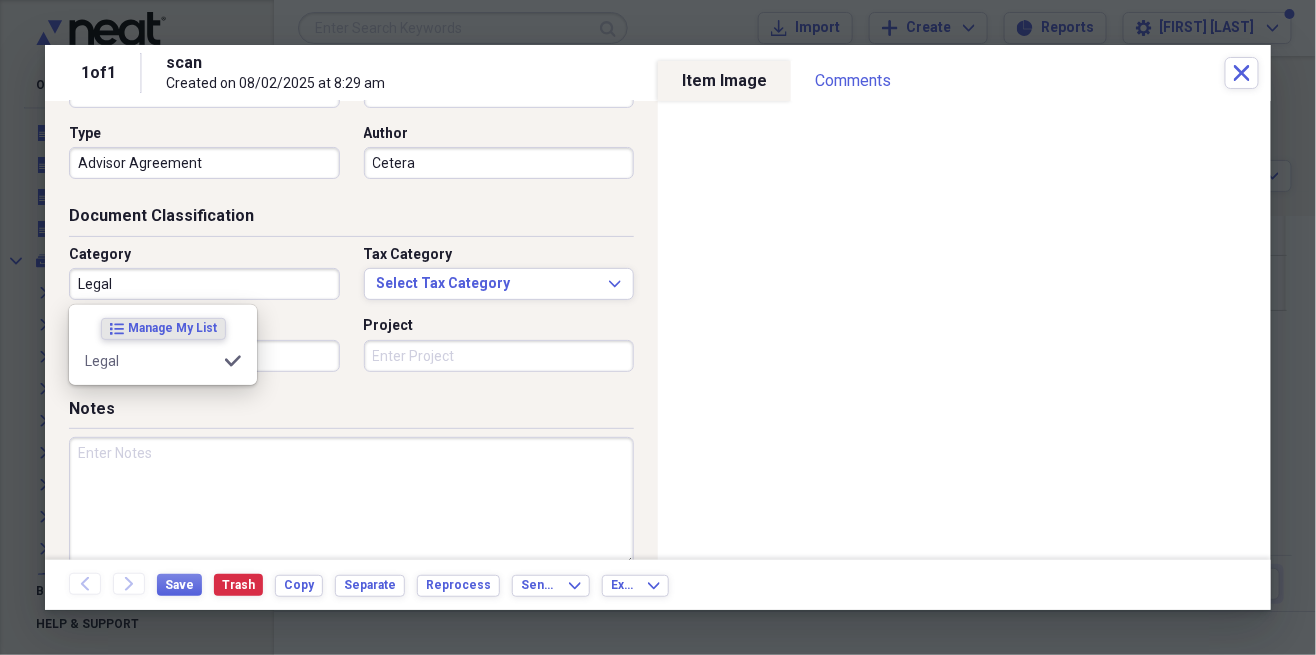 scroll, scrollTop: 213, scrollLeft: 0, axis: vertical 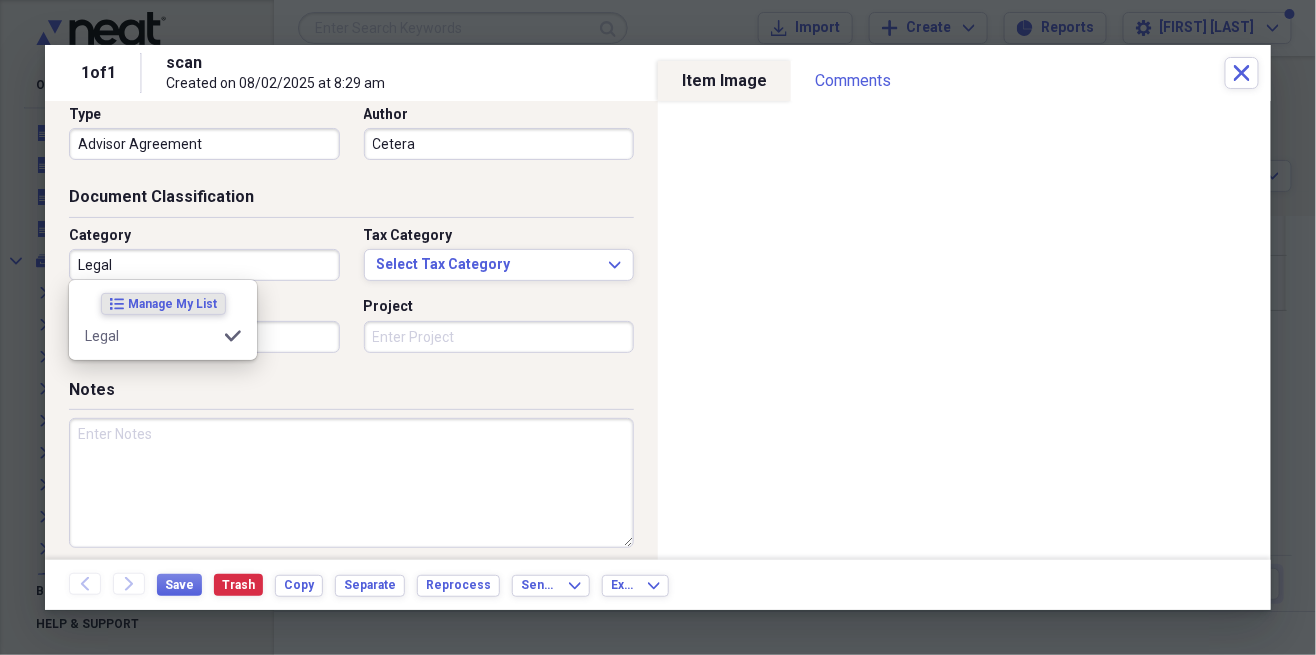 type on "Legal" 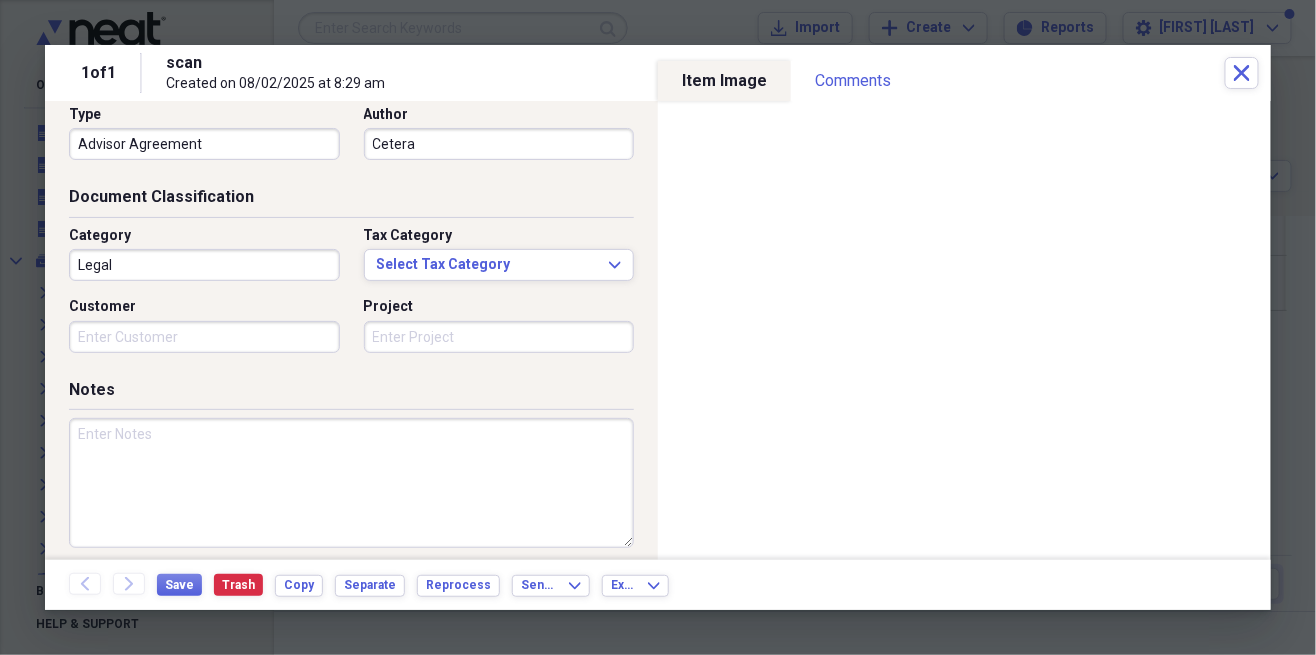 click on "Customer" at bounding box center [204, 337] 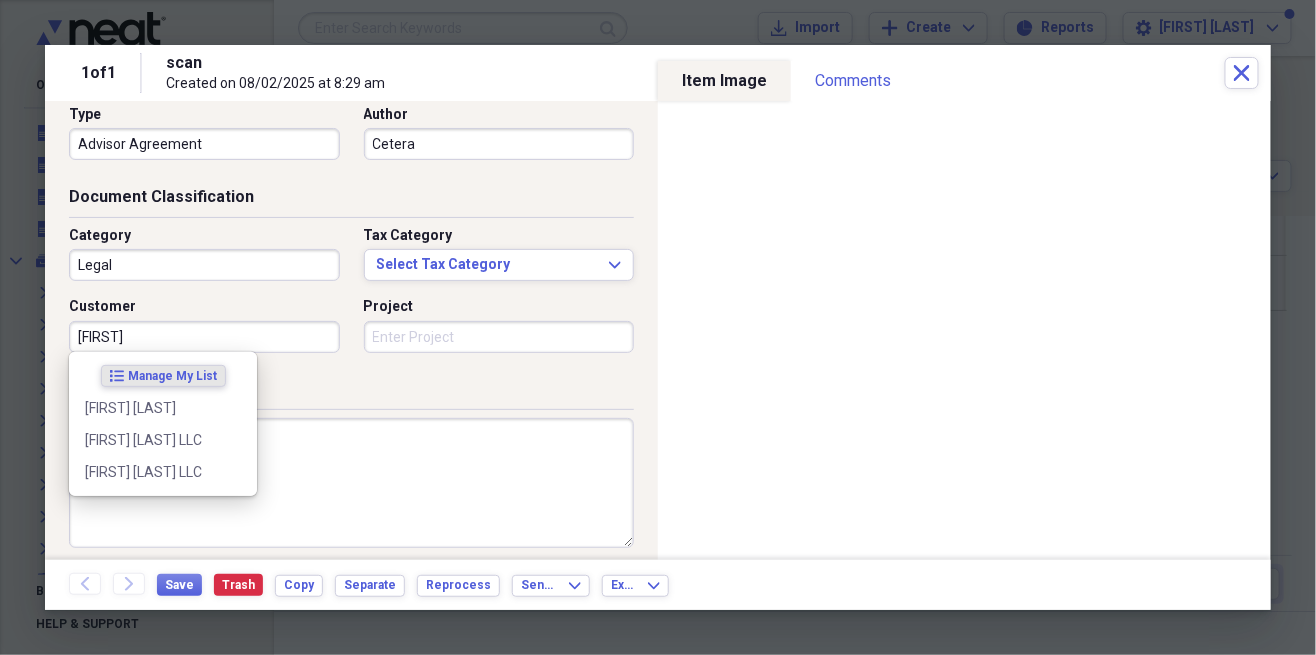 click on "[FIRST] [LAST] LLC" at bounding box center (151, 440) 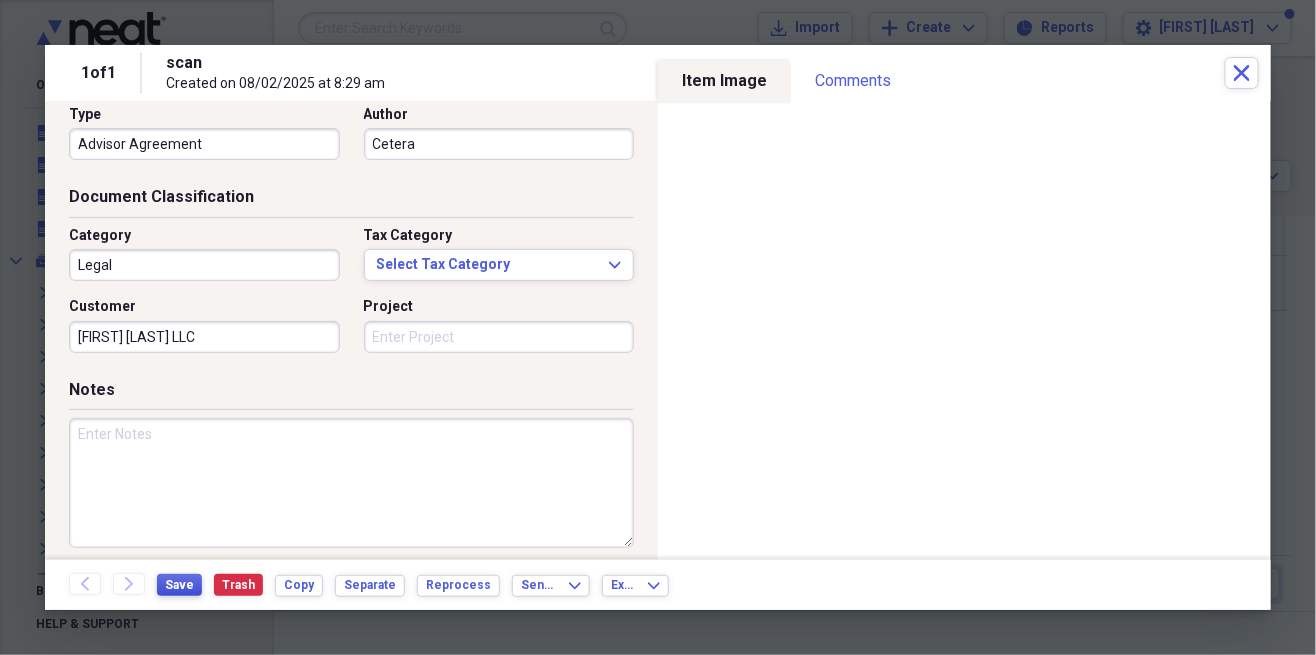 click on "Save" at bounding box center [179, 585] 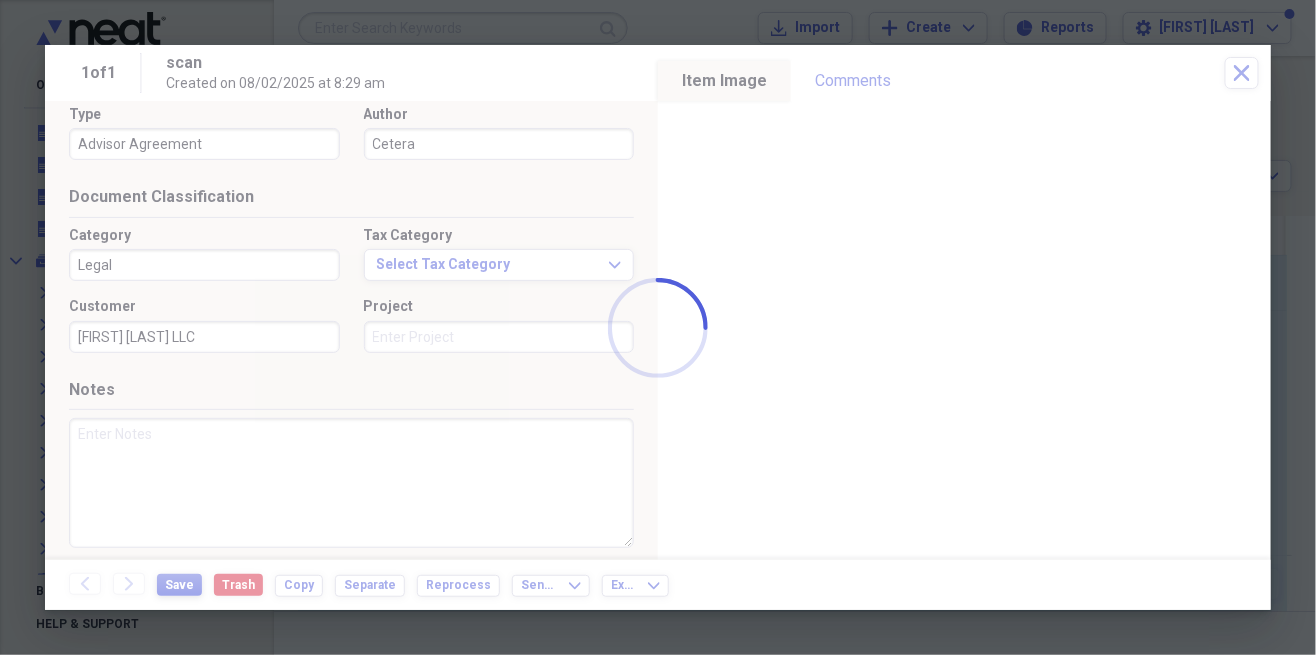 type on "Cetera" 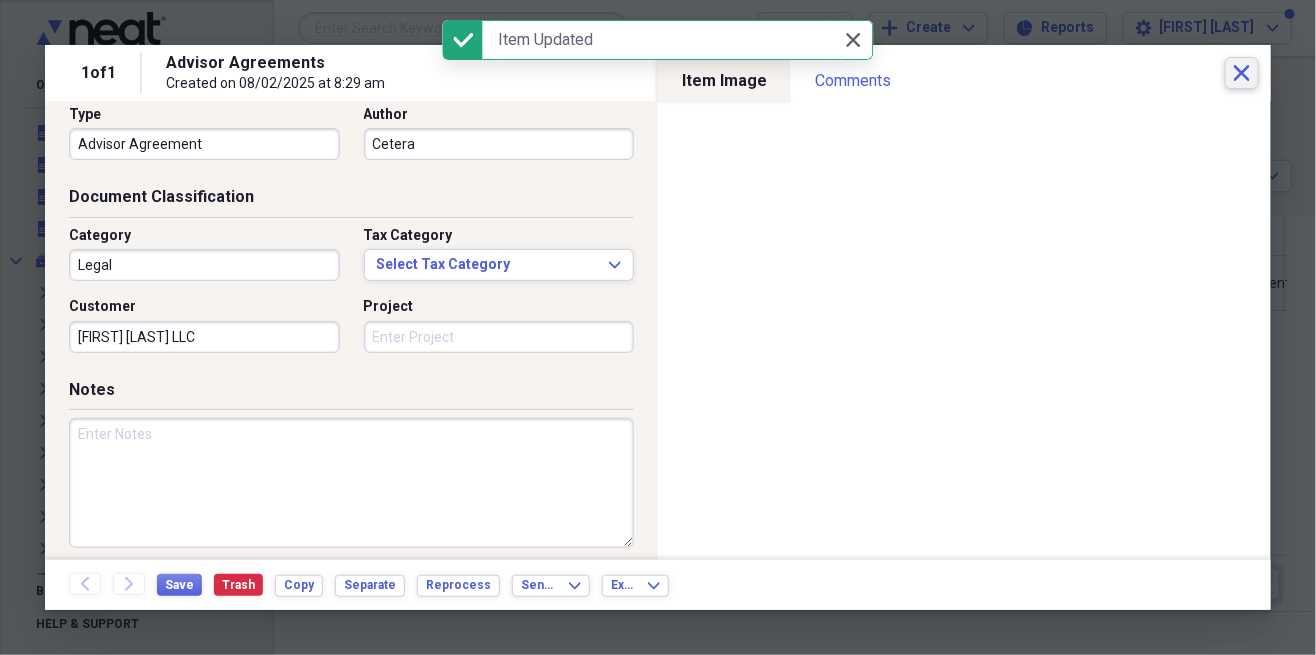 click 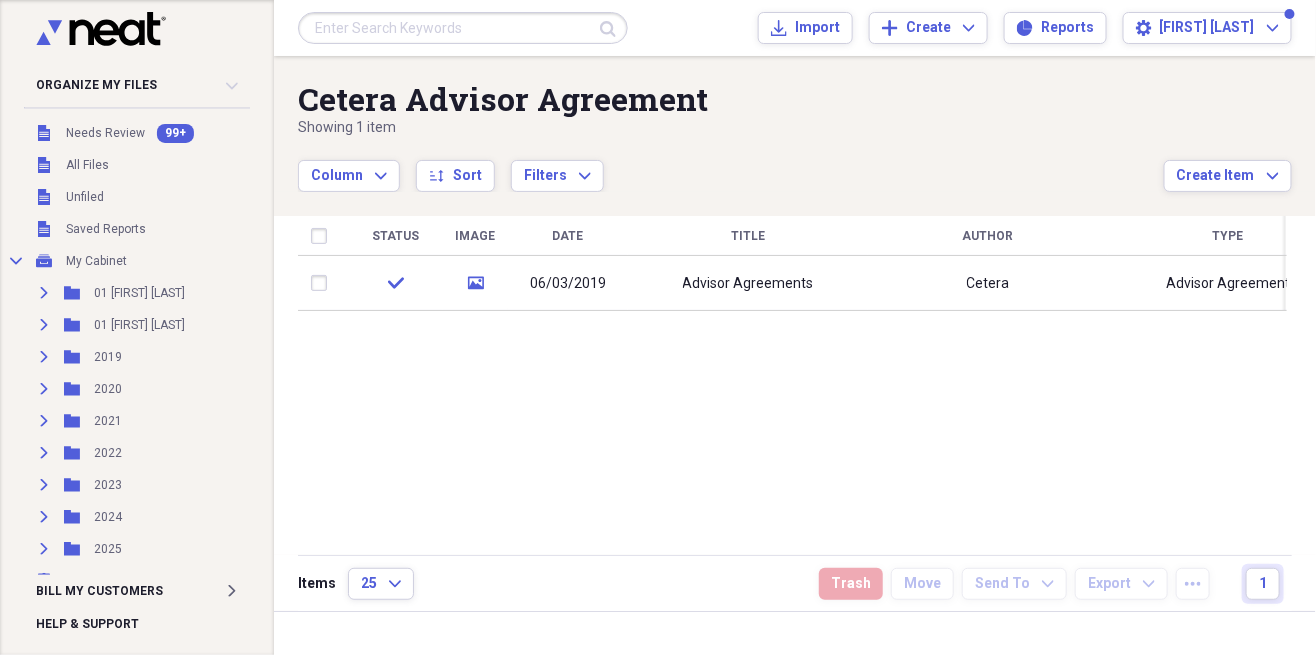 click on "Expand" 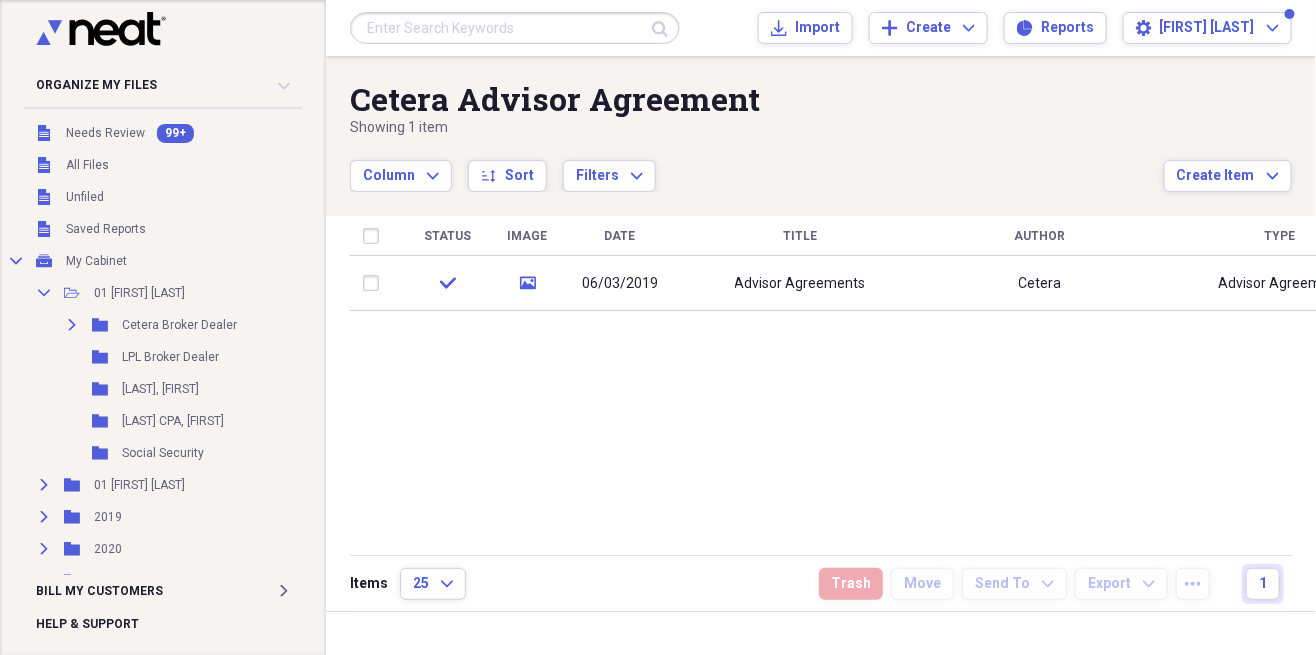 click on "Cetera Broker Dealer" at bounding box center (179, 325) 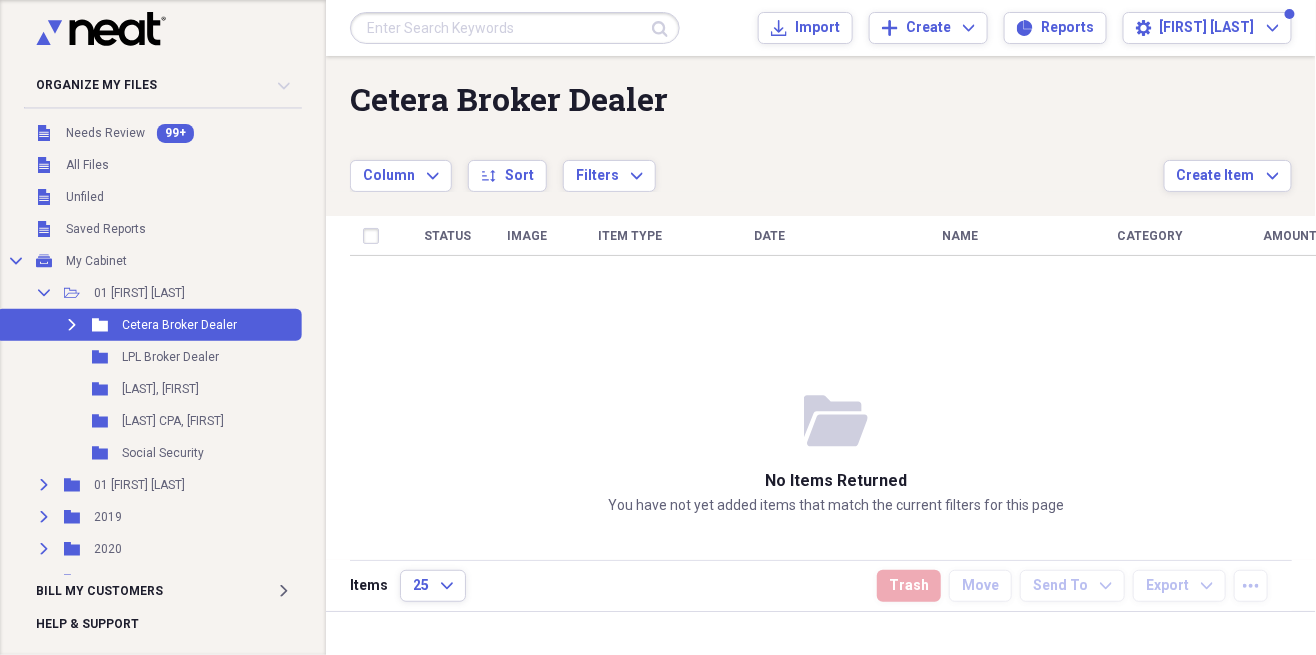 click on "Collapse Open Folder 01 [FIRST] [LAST] Add Folder" at bounding box center (149, 293) 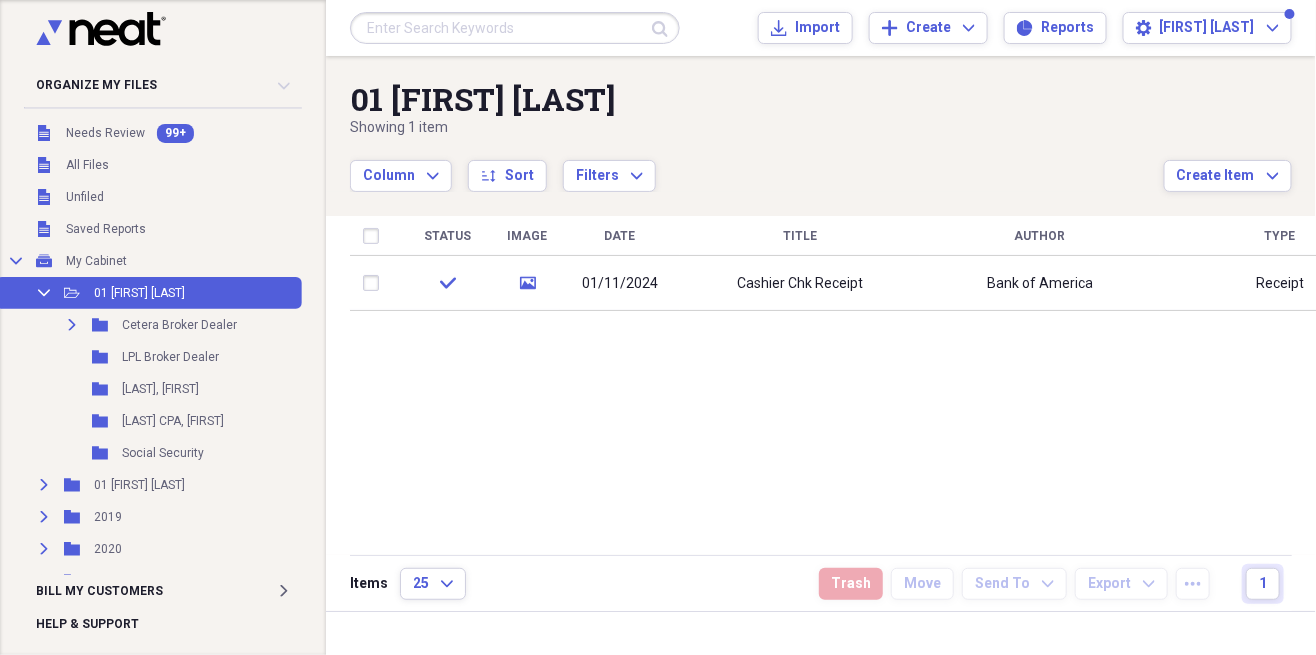 click on "Cetera Broker Dealer" at bounding box center (179, 325) 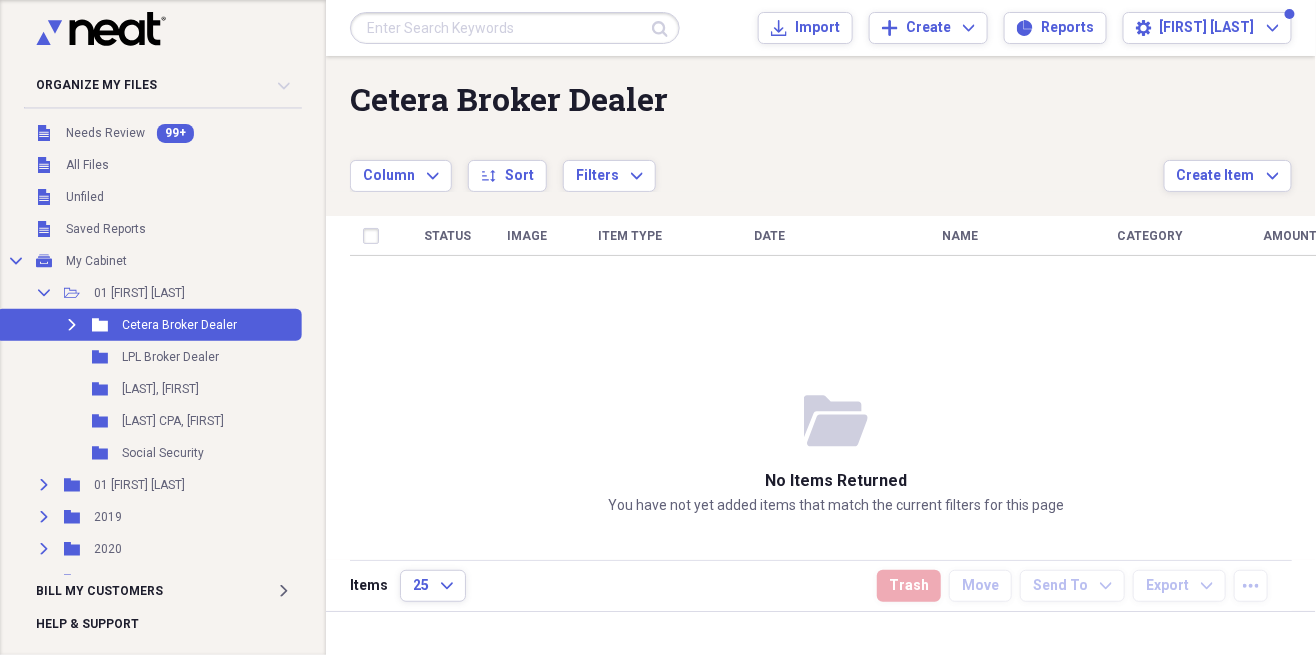click on "LPL Broker Dealer" at bounding box center (170, 357) 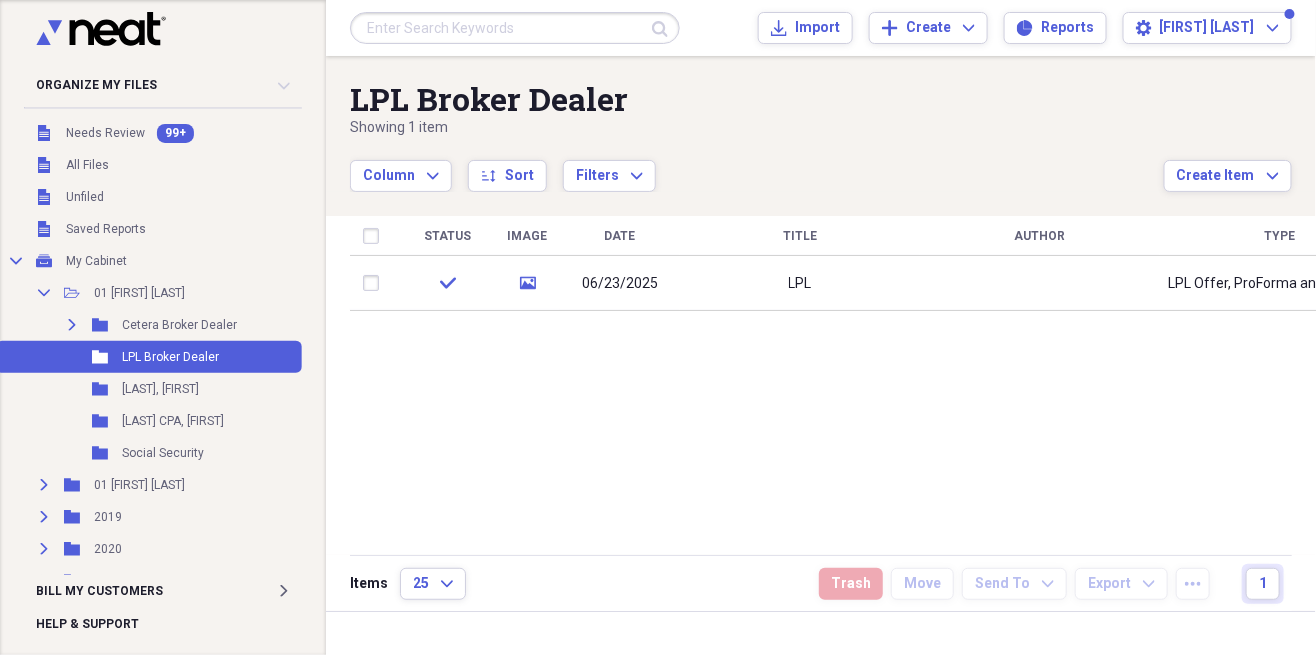 click at bounding box center [1040, 283] 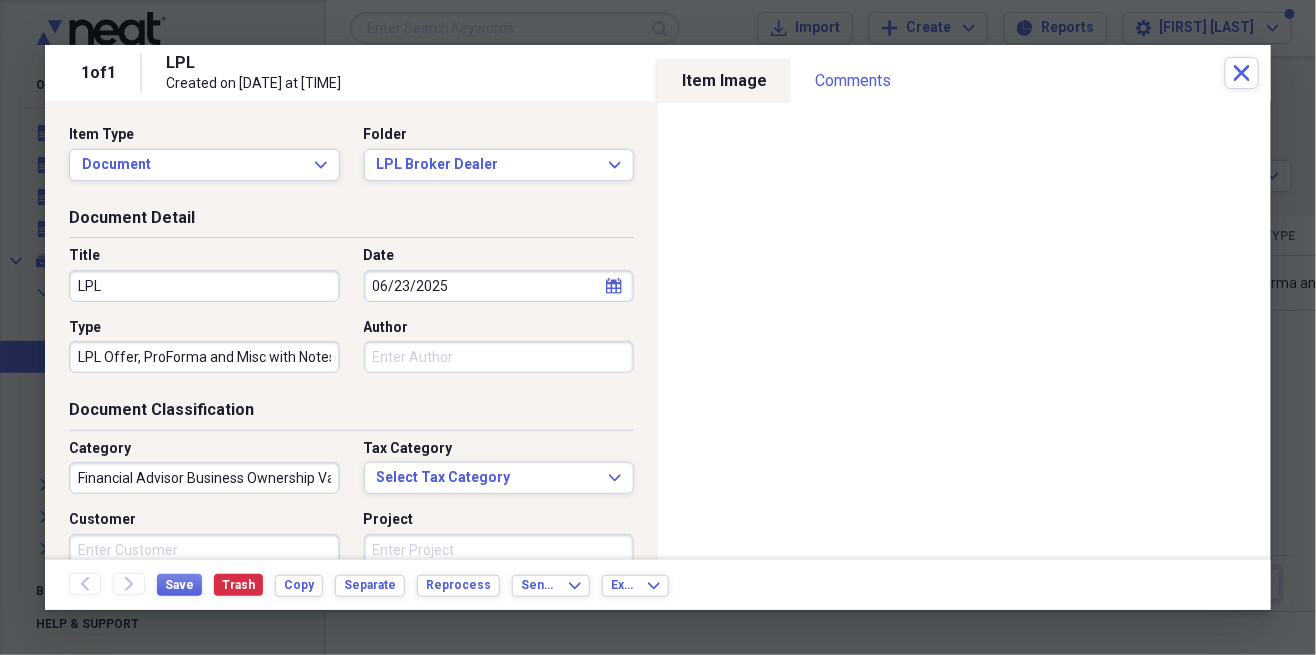 click on "Author" at bounding box center [499, 357] 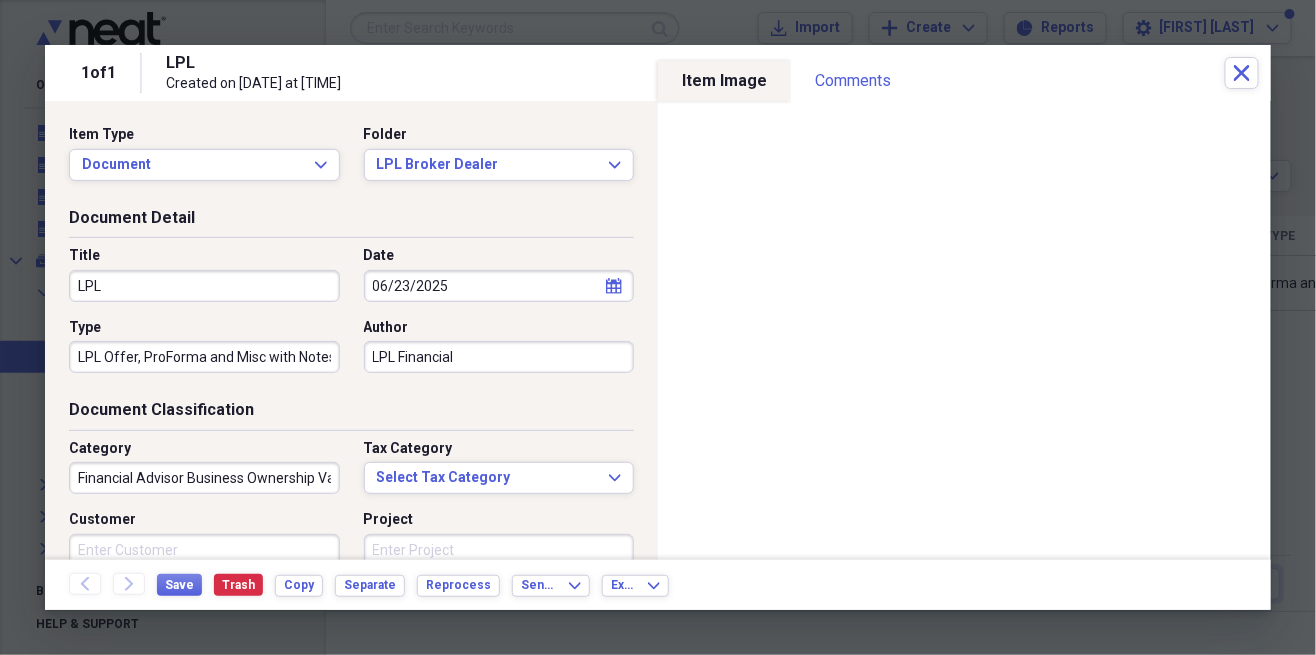 type on "LPL Financial" 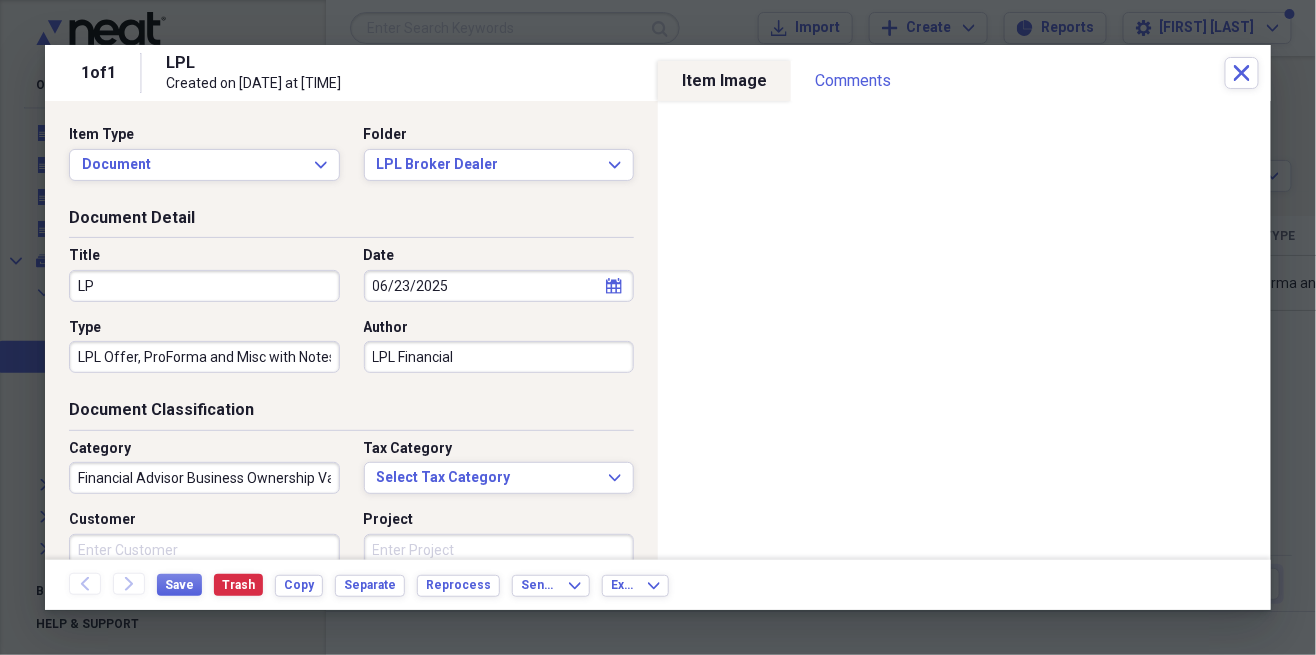 type on "L" 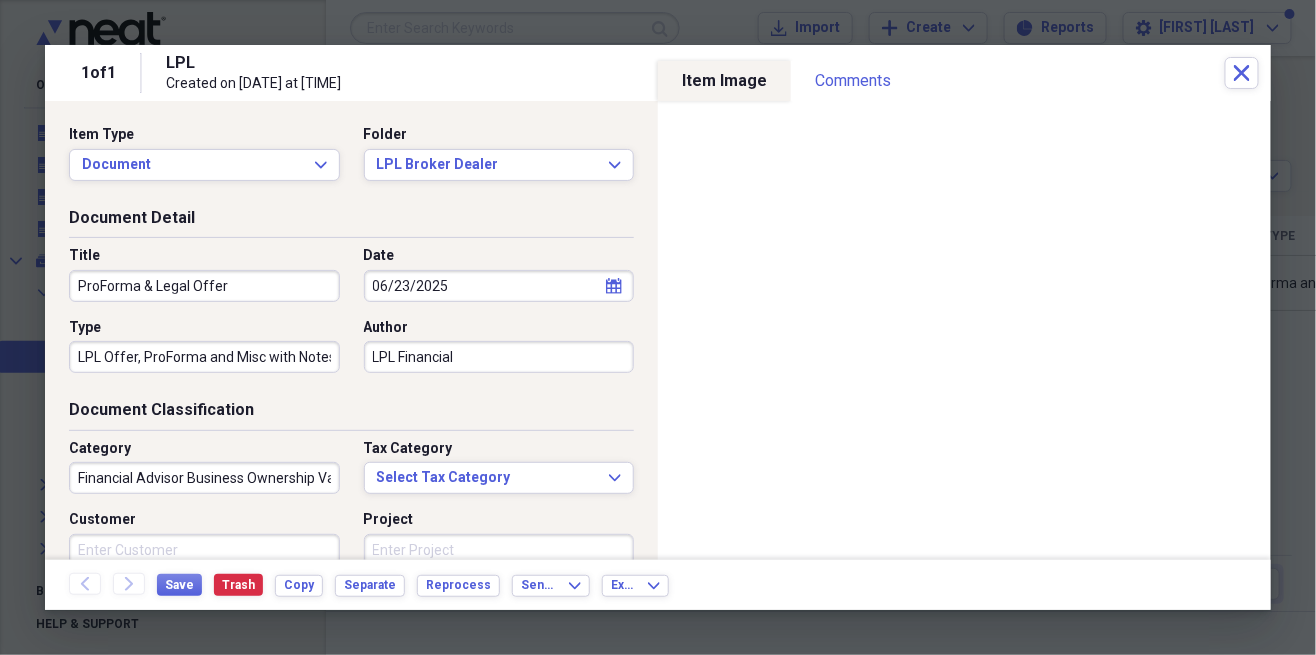type on "ProForma & Legal Offer" 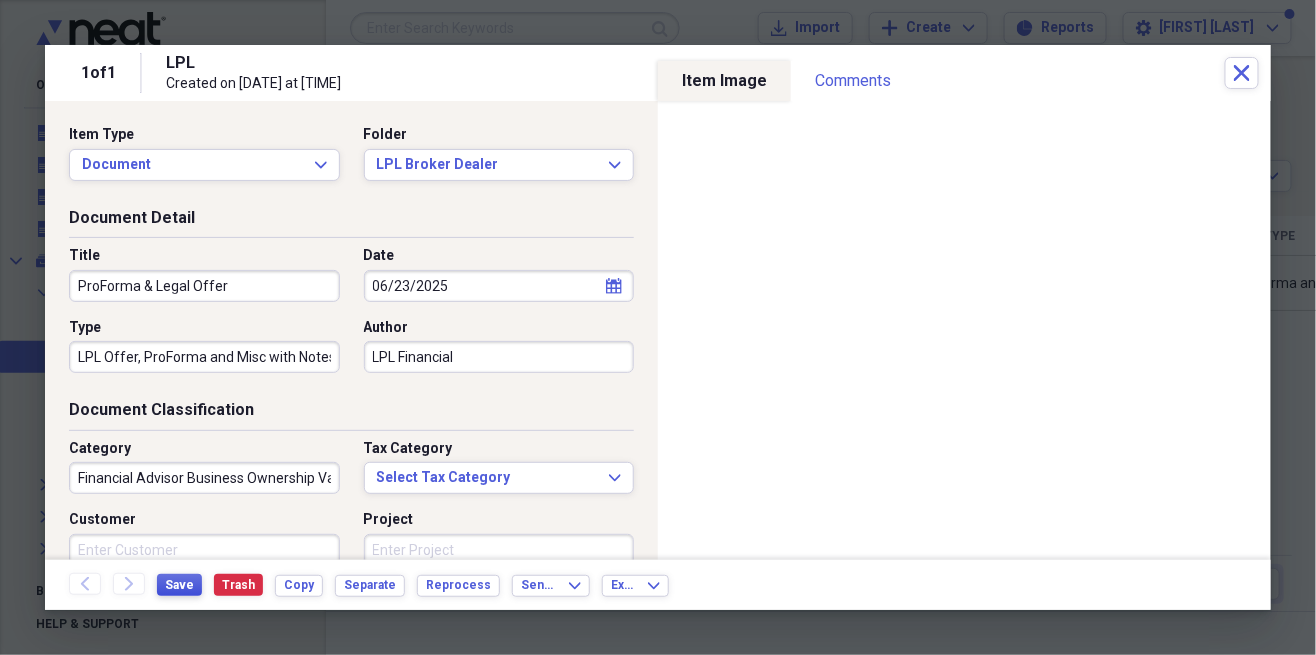 click on "Save" at bounding box center [179, 585] 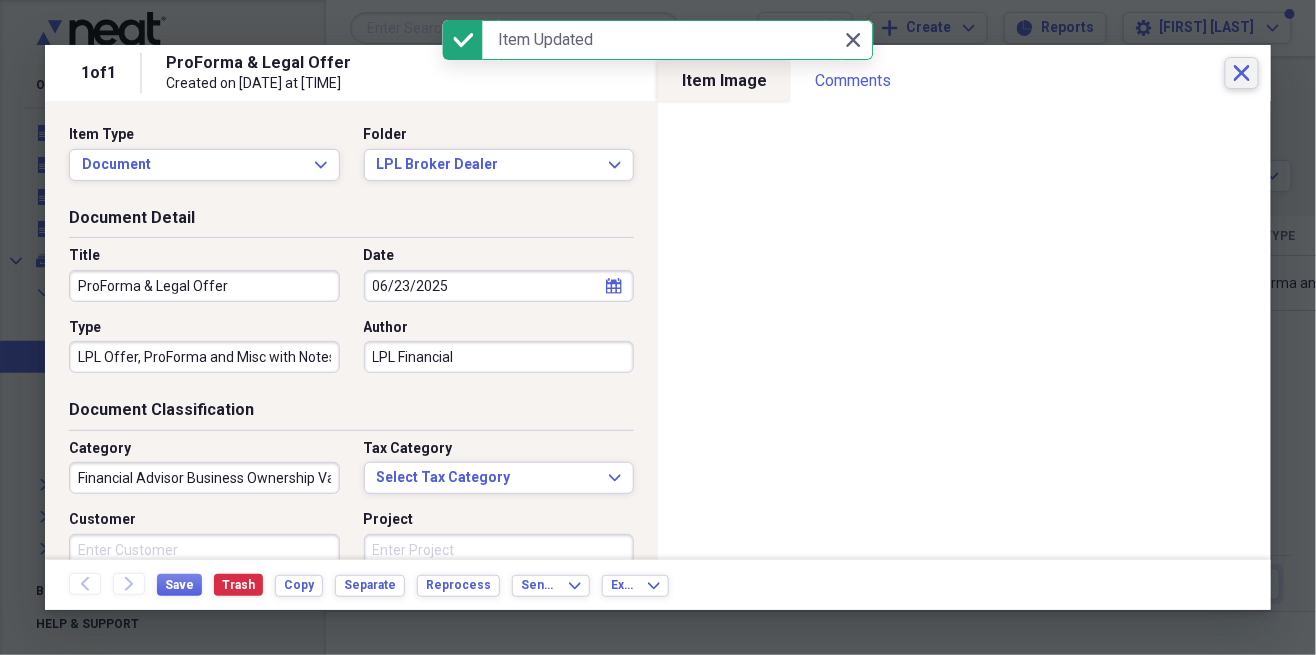 click on "Close" 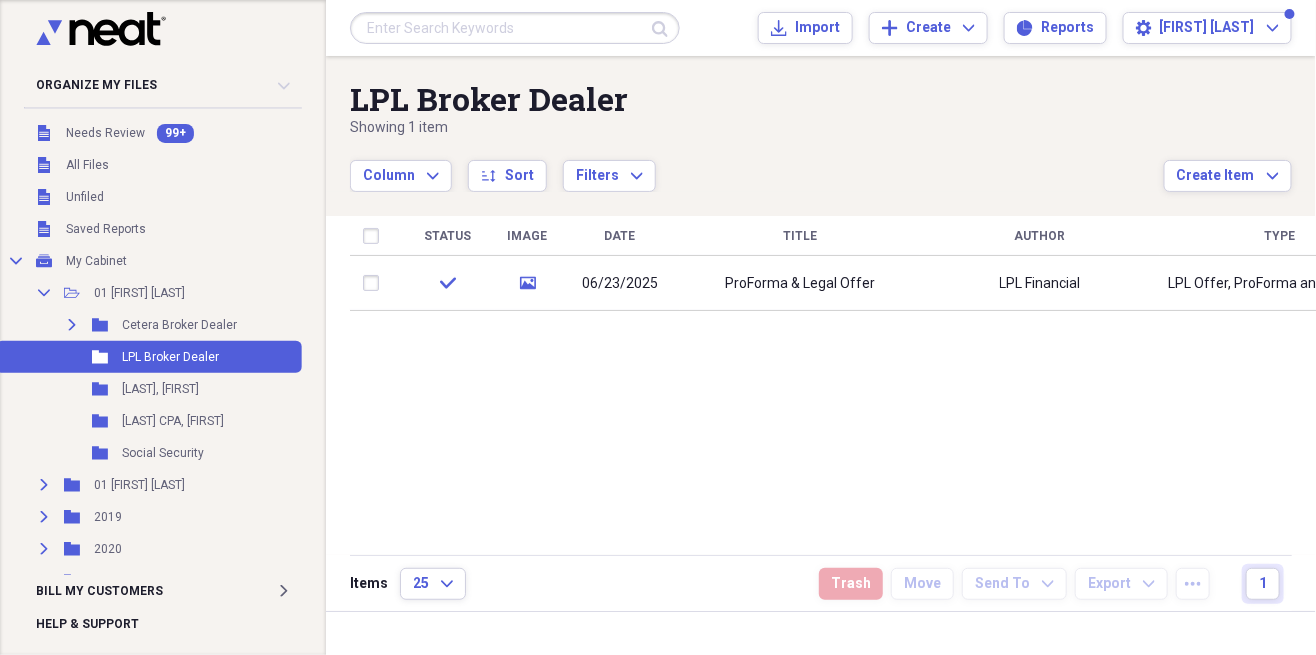 click on "Needs Review" at bounding box center (105, 133) 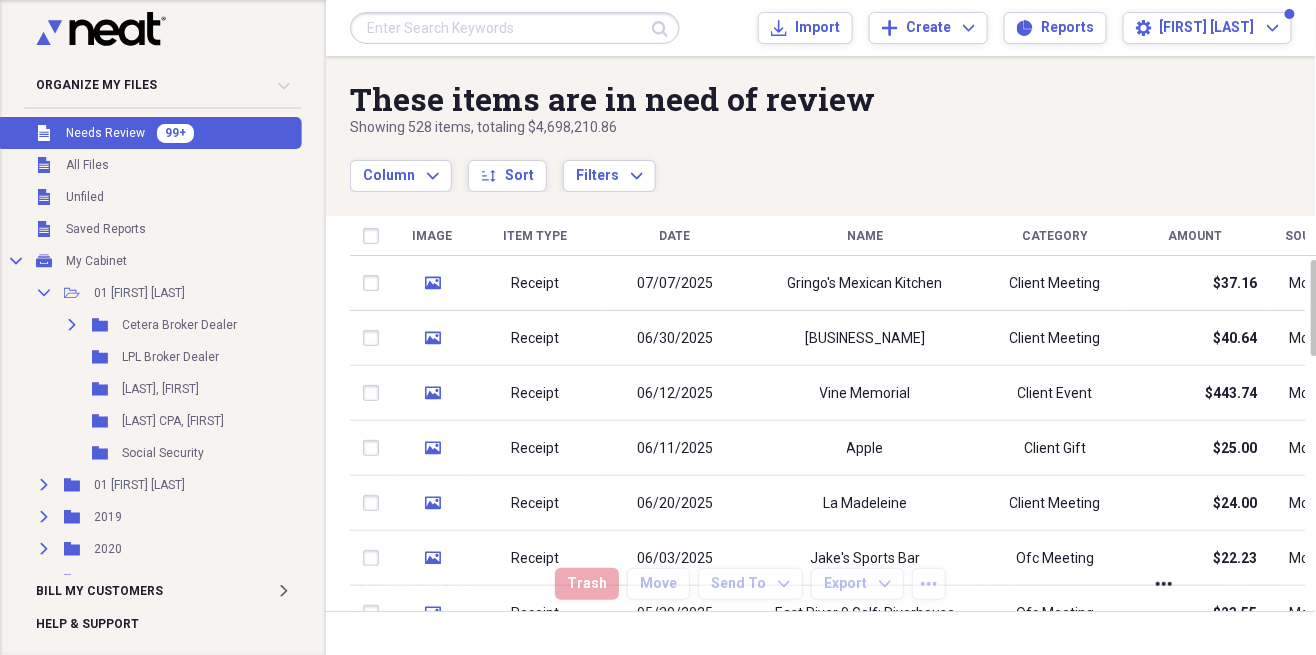 click at bounding box center [515, 28] 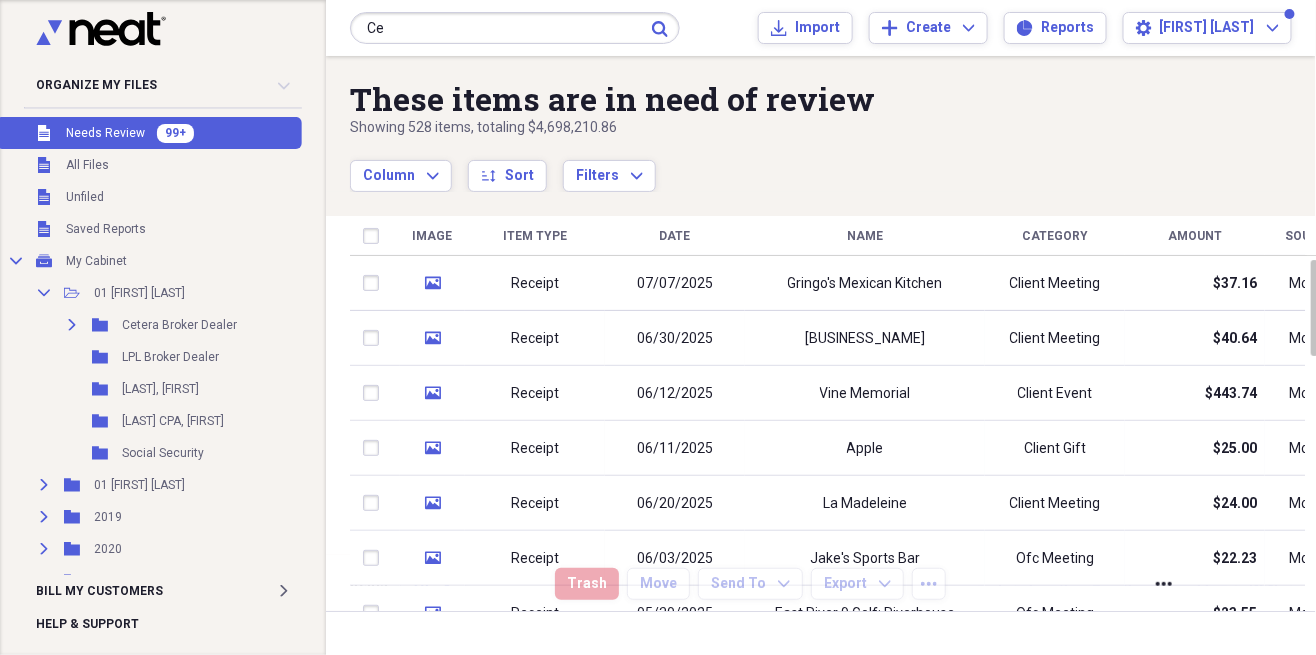 type on "C" 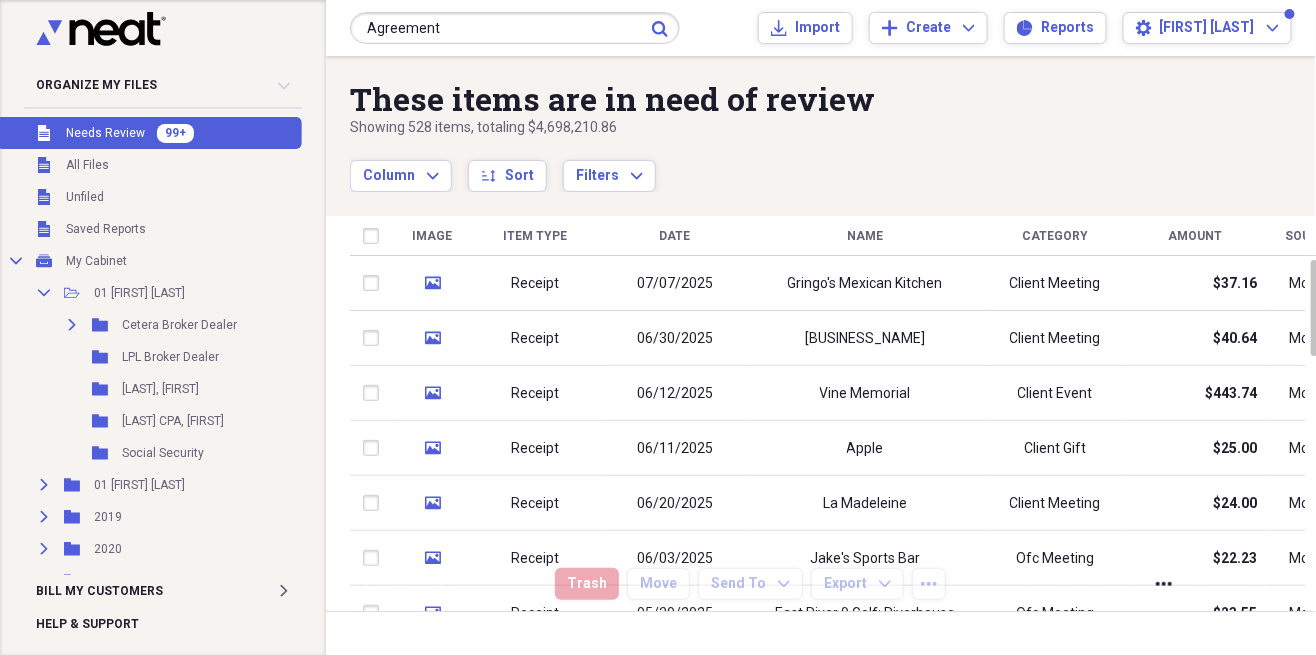 type on "Agreement" 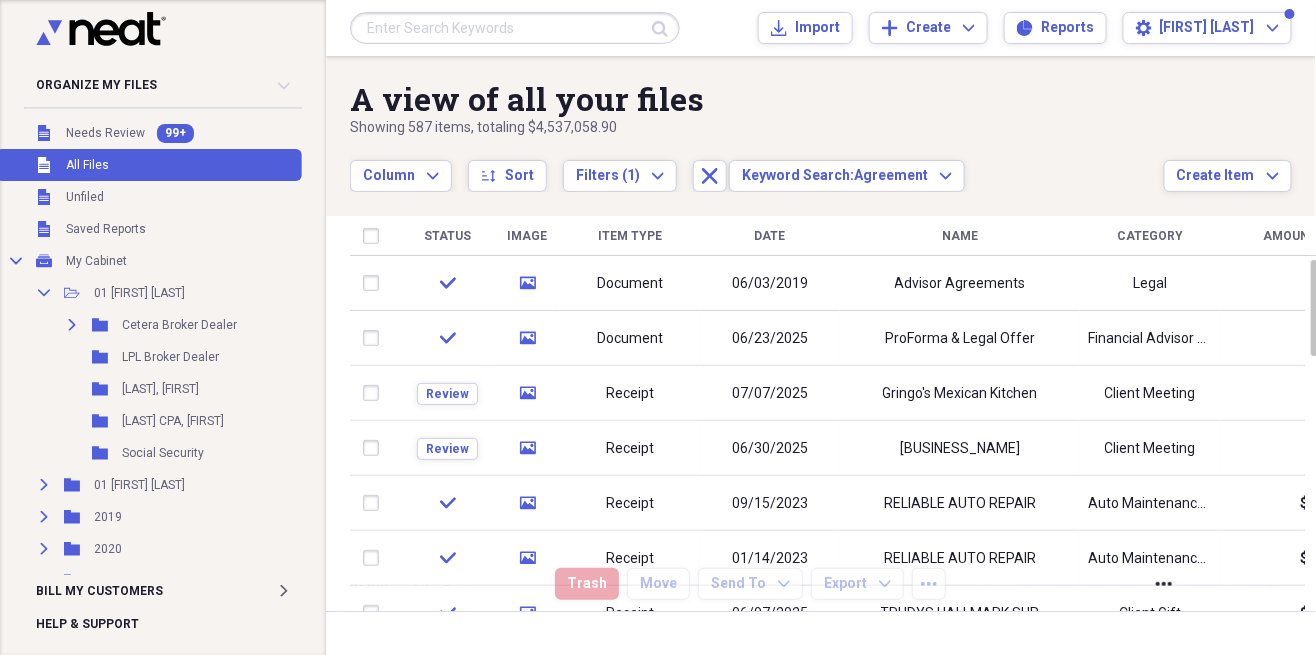 click on "Advisor Agreements" at bounding box center (960, 284) 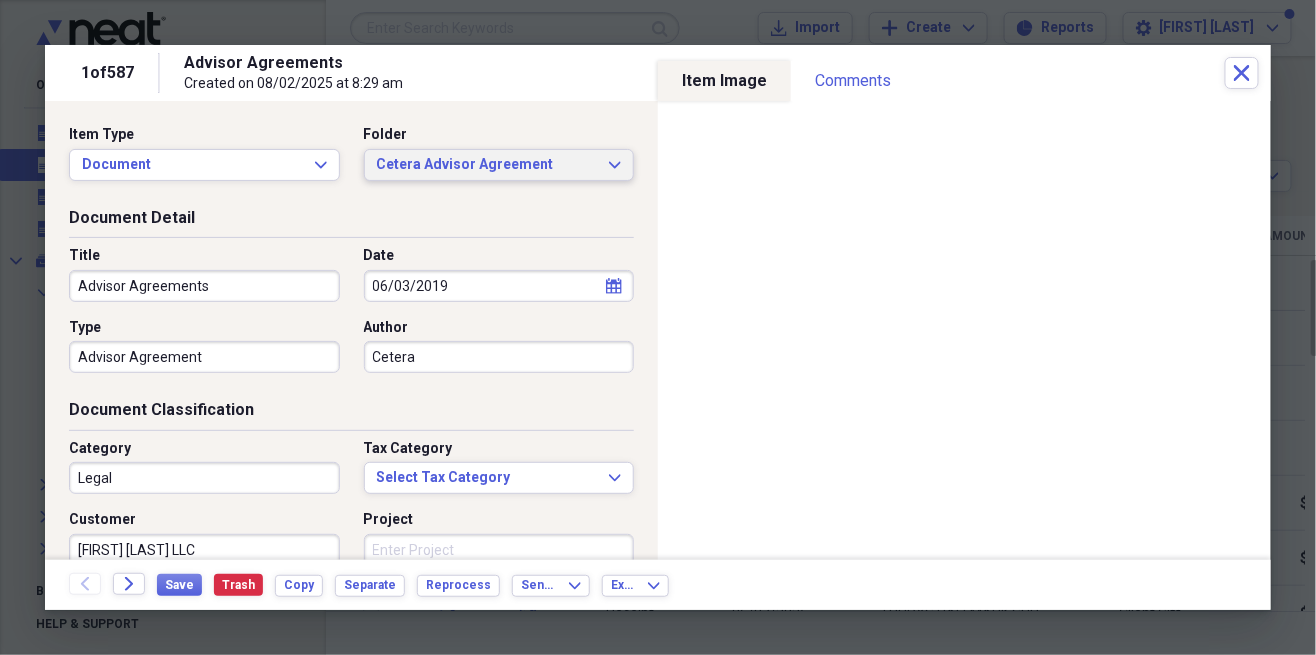 click 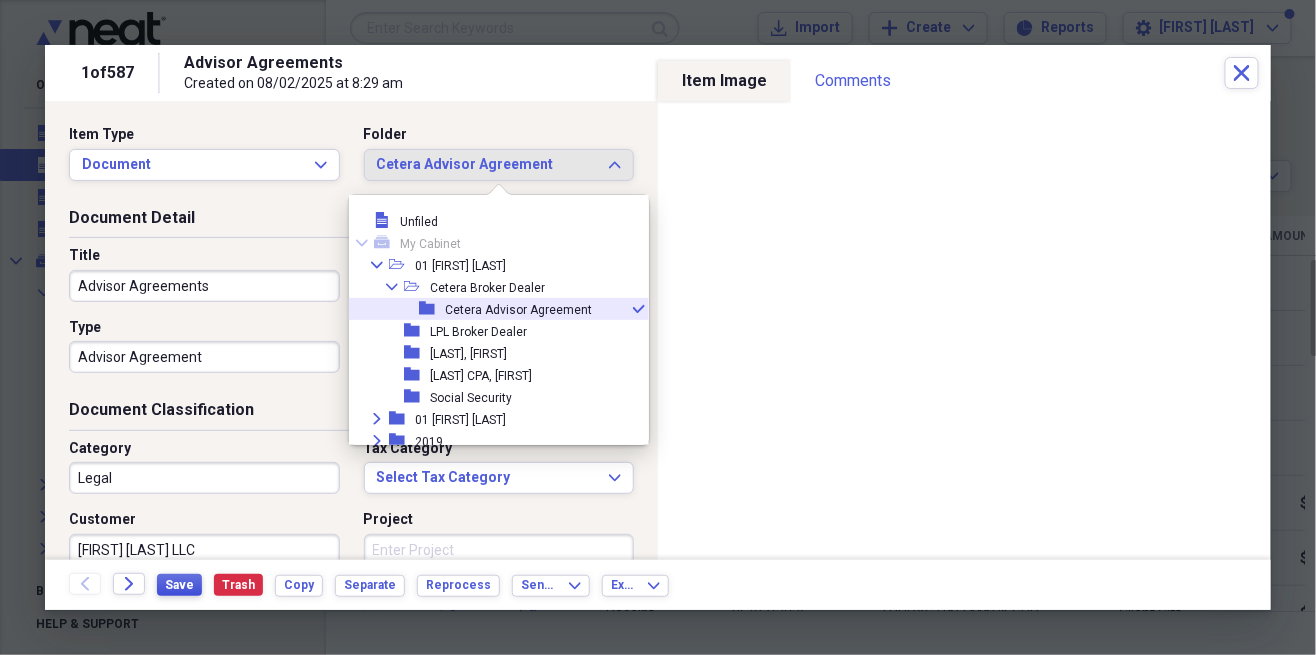click on "Save" at bounding box center [179, 585] 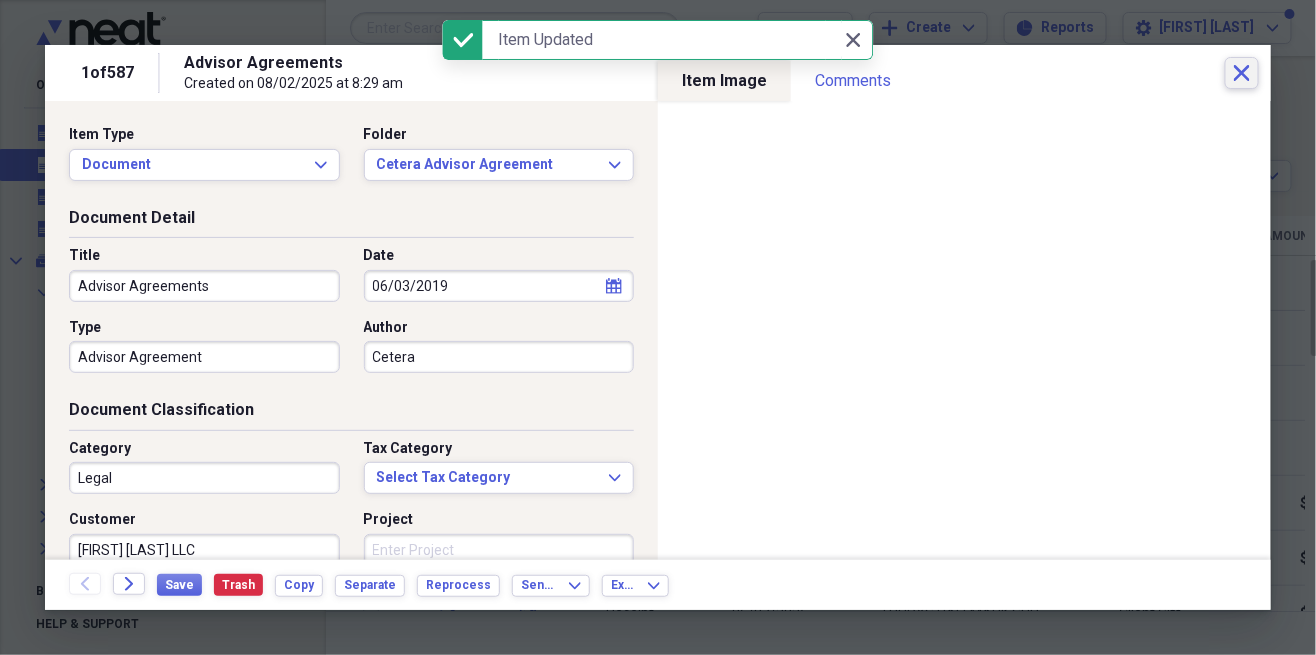 click 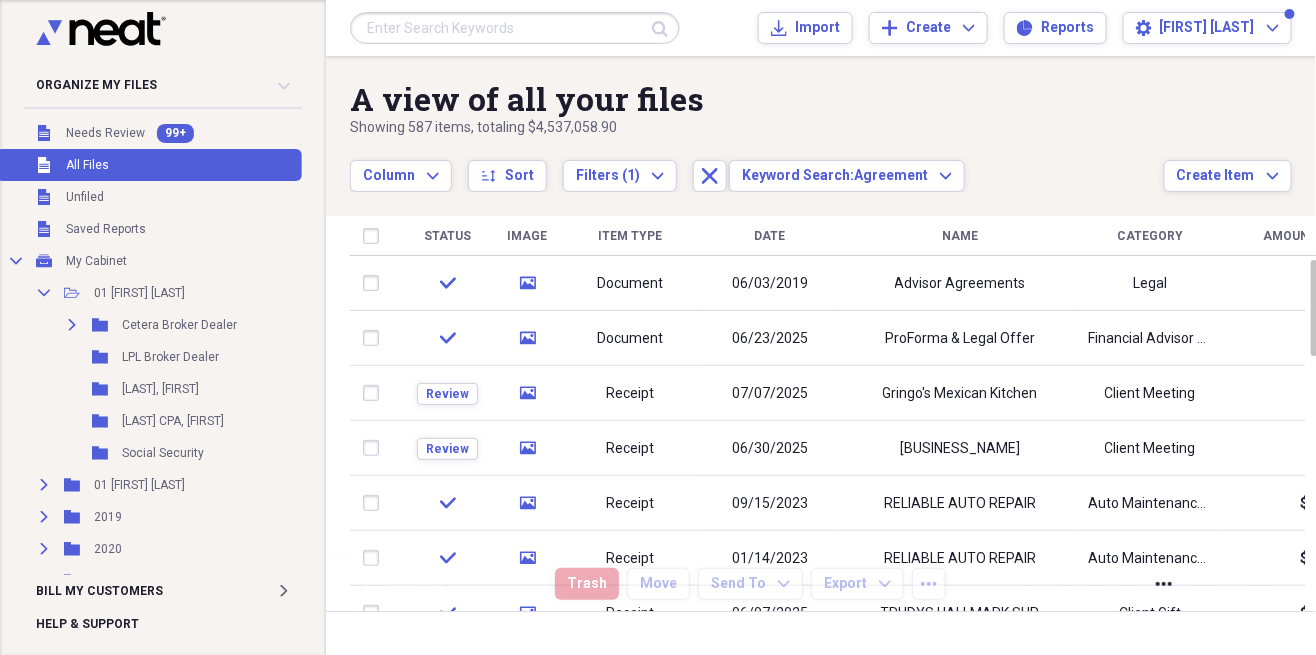 click on "Expand Folder Cetera Broker Dealer Add Folder" at bounding box center [149, 325] 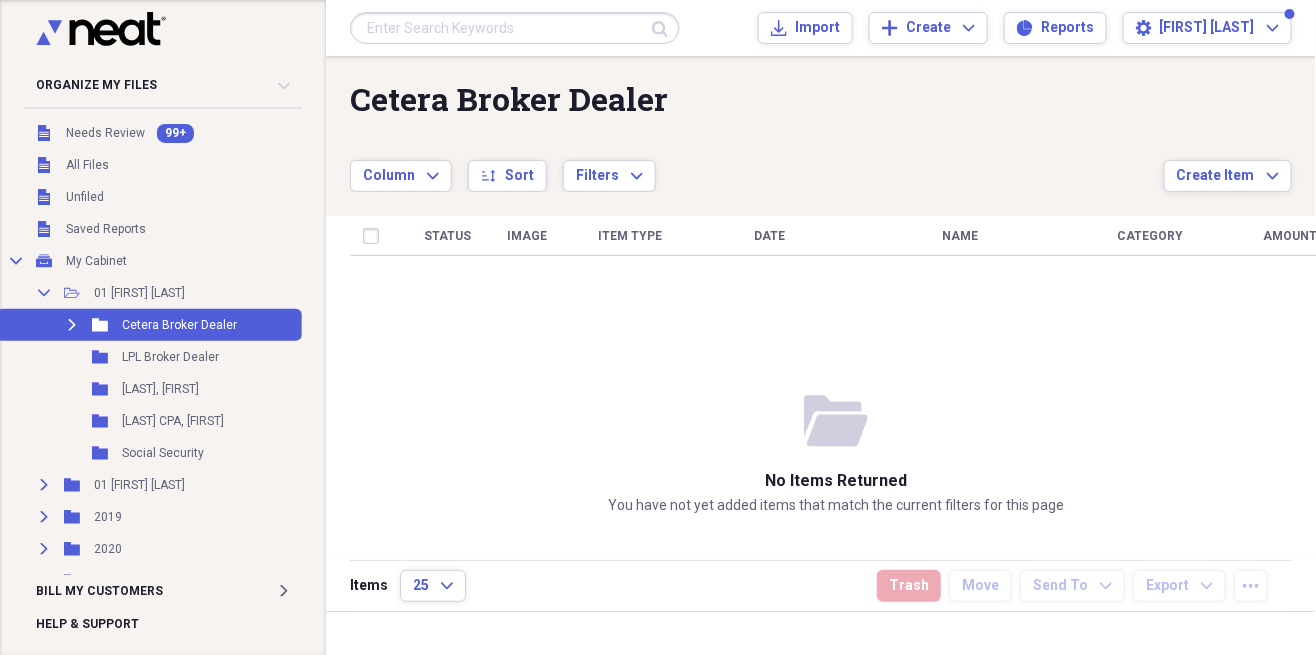 click on "Expand" at bounding box center [72, 325] 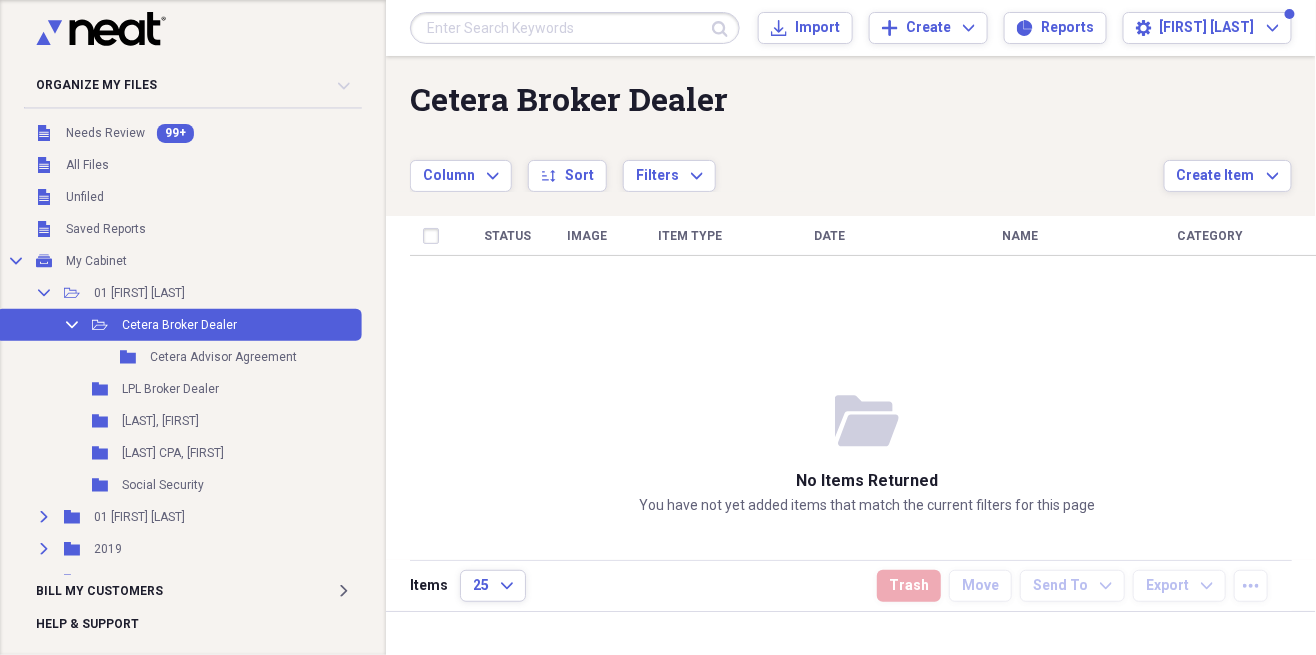 click on "Folder Cetera Advisor Agreement Add Folder" at bounding box center [179, 357] 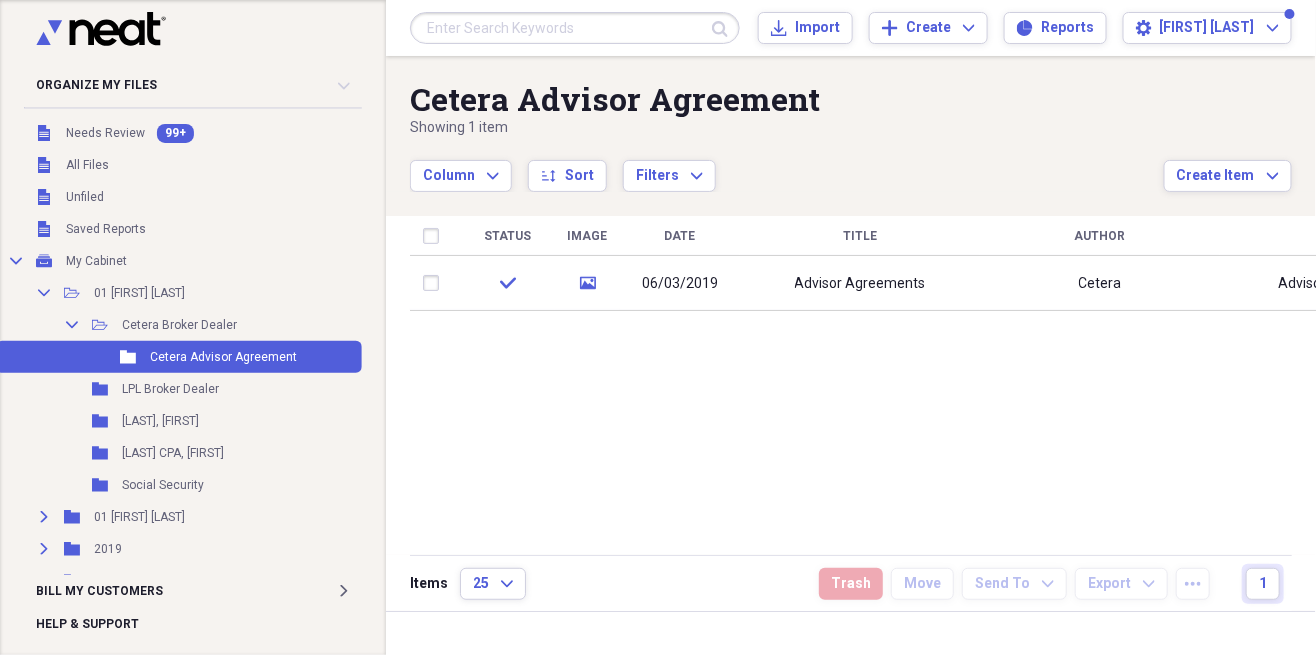 click on "Collapse" 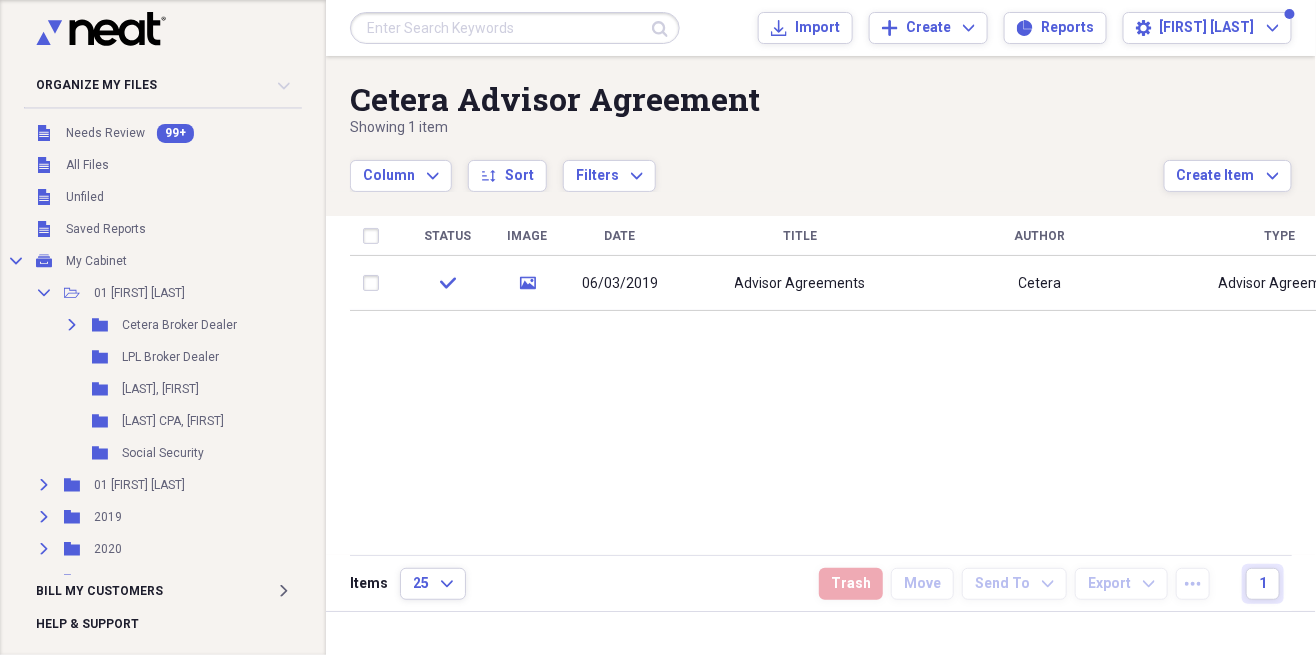click on "Collapse" at bounding box center (44, 293) 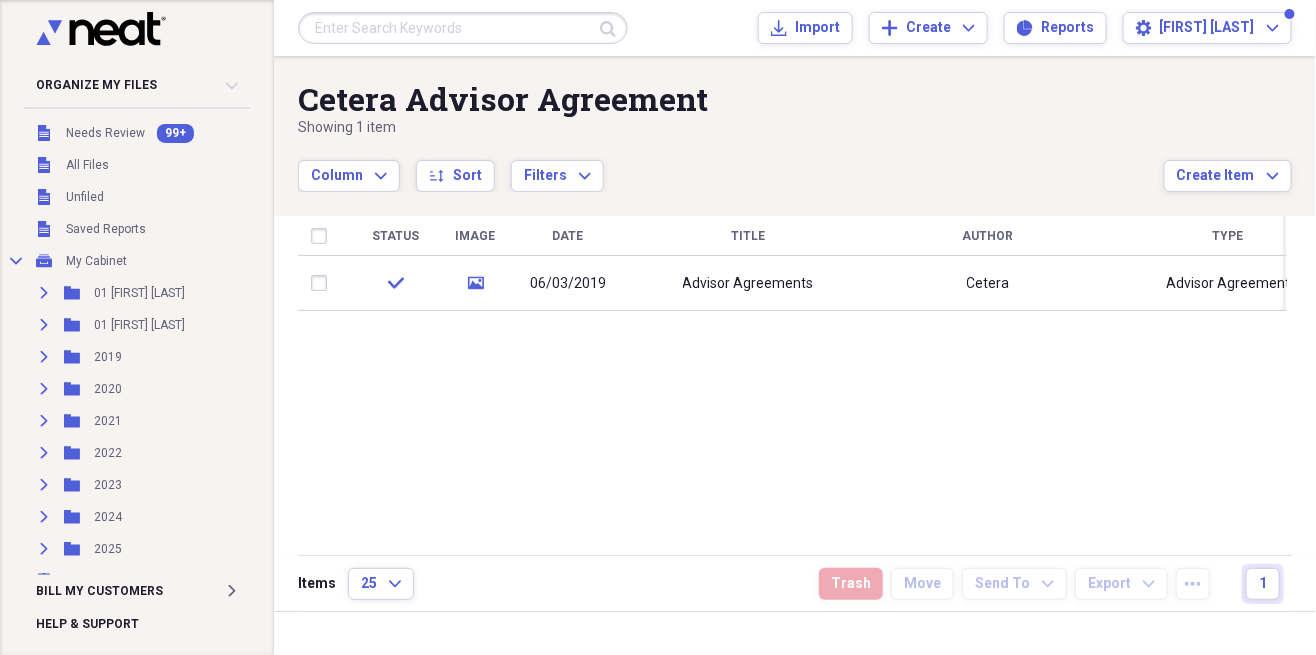 click 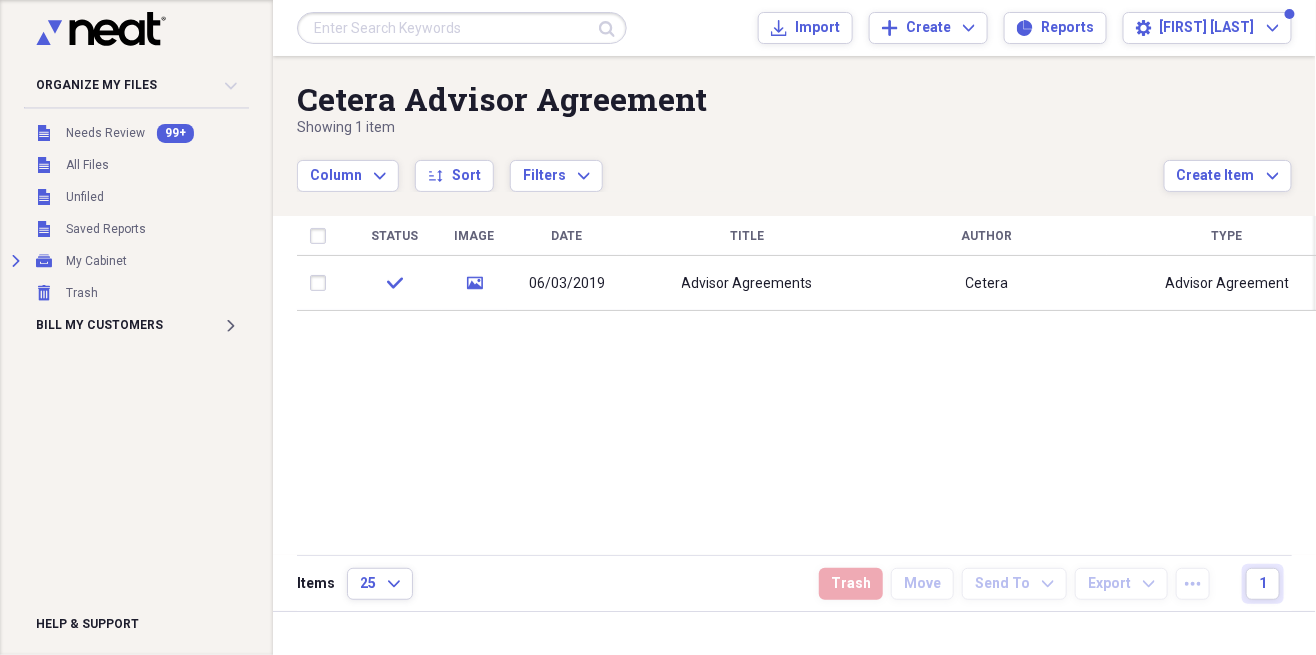click on "Expand" 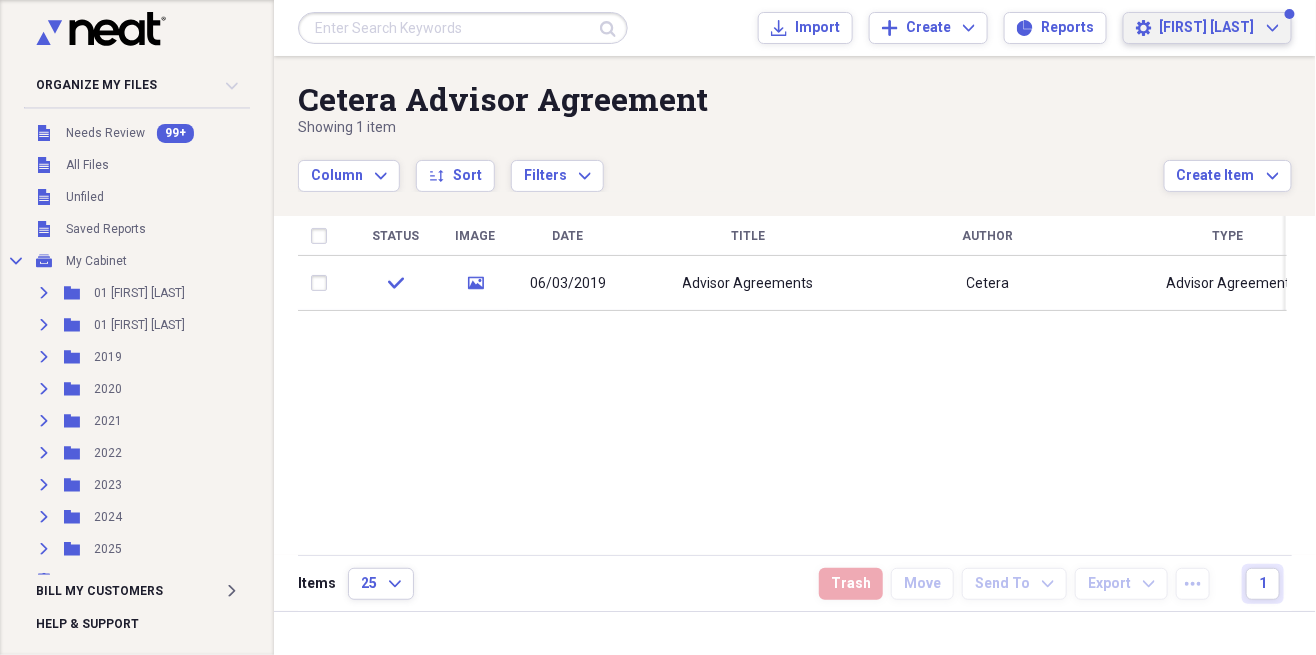 click on "Expand" 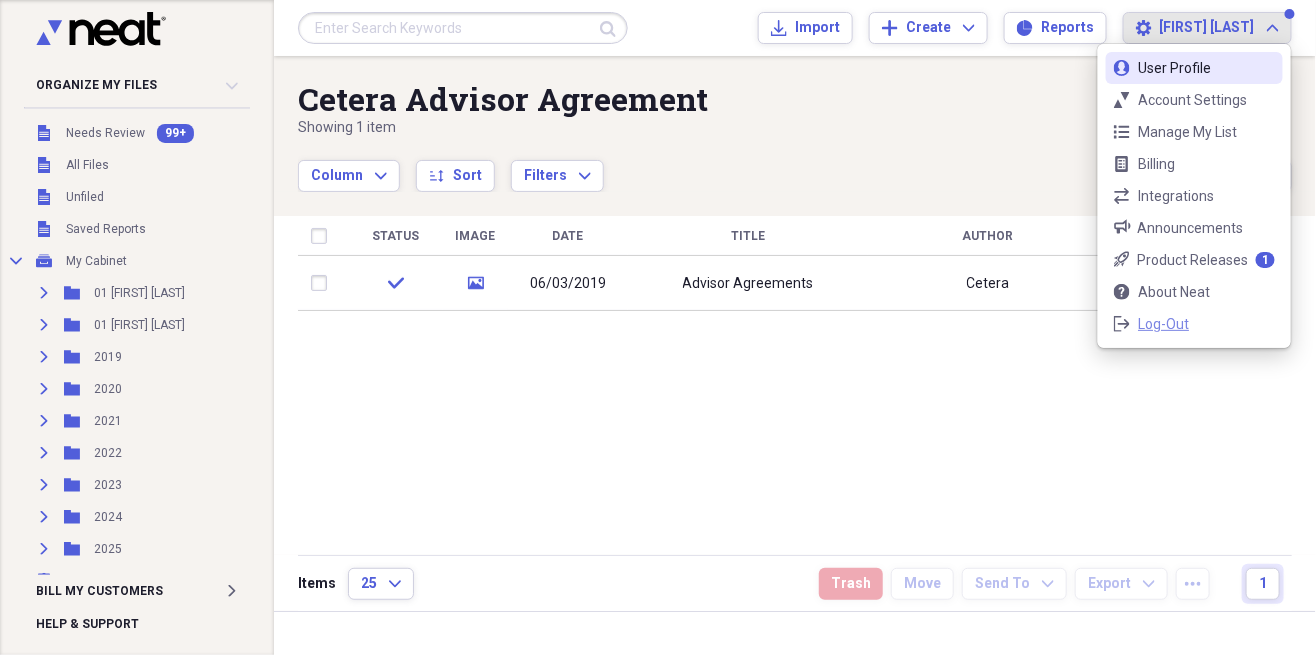 click on "logout Log-Out" at bounding box center (1194, 324) 